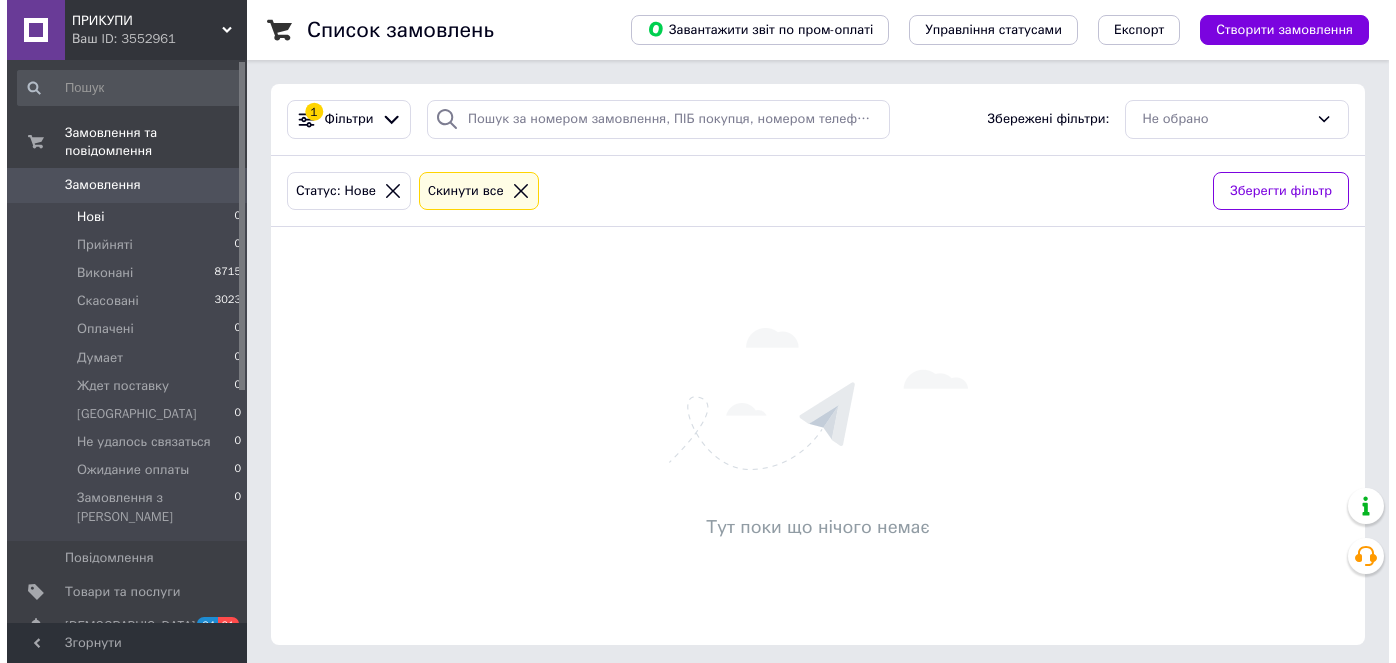 scroll, scrollTop: 0, scrollLeft: 0, axis: both 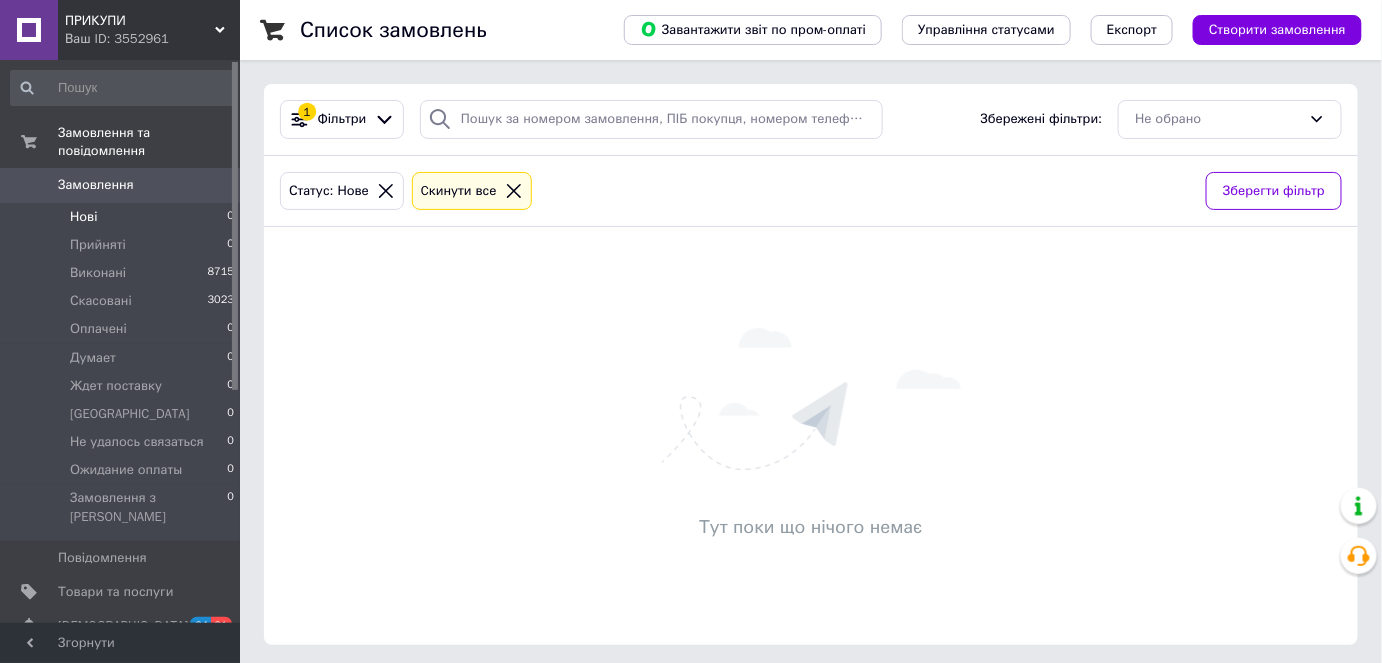 click on "Тут поки що нічого немає" at bounding box center [811, 436] 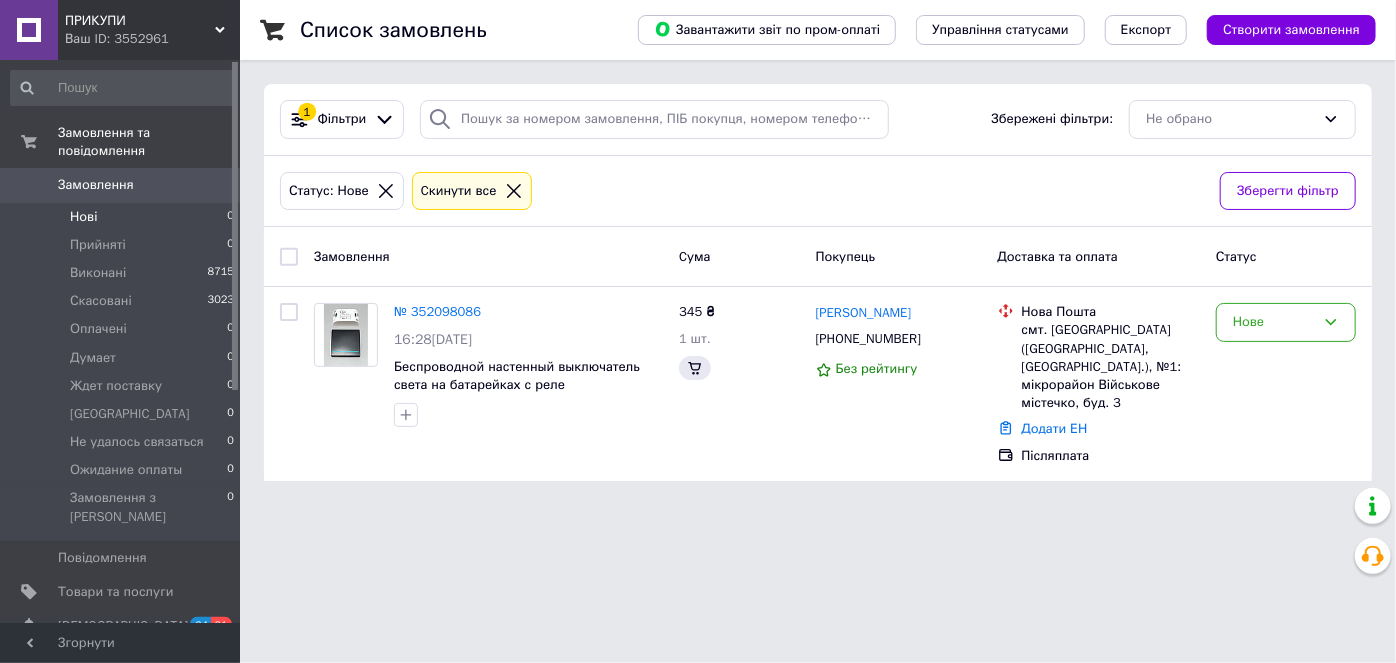 click on "ПРИКУПИ Ваш ID: 3552961 Сайт ПРИКУПИ Кабінет покупця Перевірити стан системи Сторінка на порталі Довідка Вийти Замовлення та повідомлення Замовлення 0 Нові 0 Прийняті 0 Виконані 8715 Скасовані 3023 Оплачені 0 Думает 0 Ждет поставку 0 Киев 0 Не удалось связаться 0 Ожидание оплаты 0 Замовлення з [PERSON_NAME] 0 Повідомлення 0 Товари та послуги Сповіщення 64 61 Показники роботи компанії Панель управління Відгуки Клієнти Каталог ProSale Аналітика Управління сайтом Гаманець компанії [PERSON_NAME] Тарифи та рахунки Prom топ" at bounding box center [698, 252] 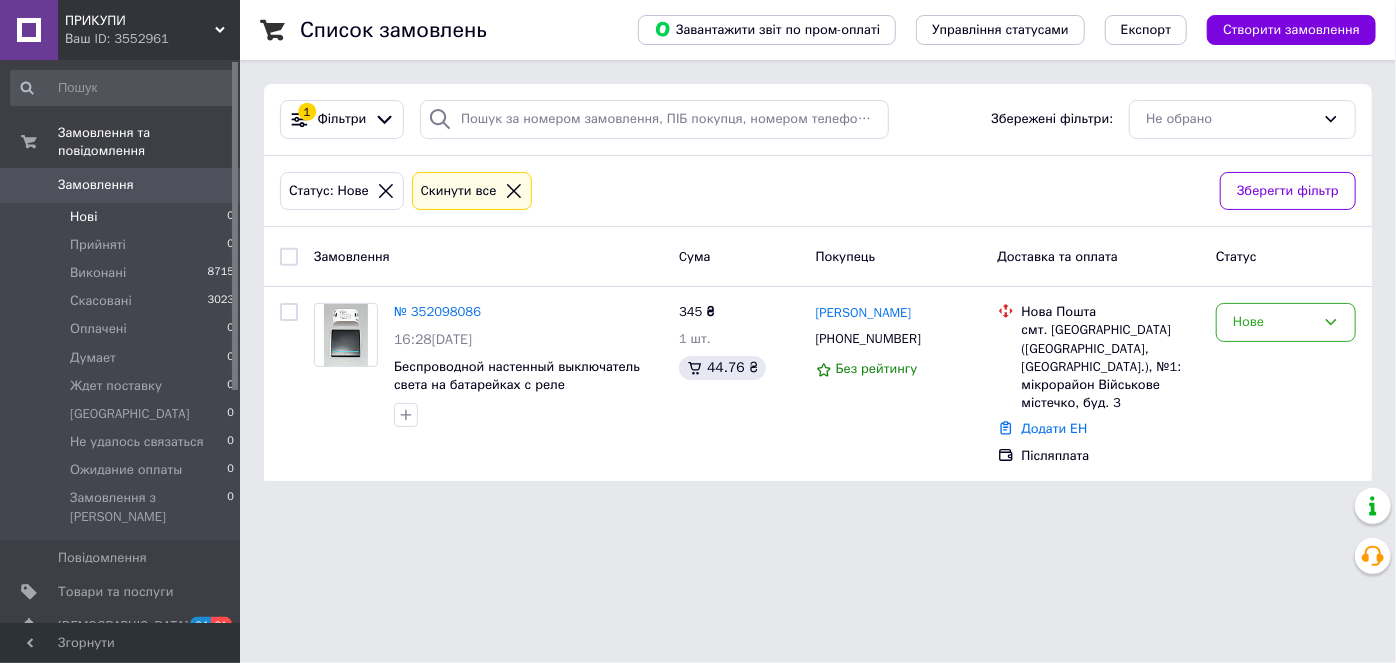 drag, startPoint x: 797, startPoint y: 518, endPoint x: 821, endPoint y: 517, distance: 24.020824 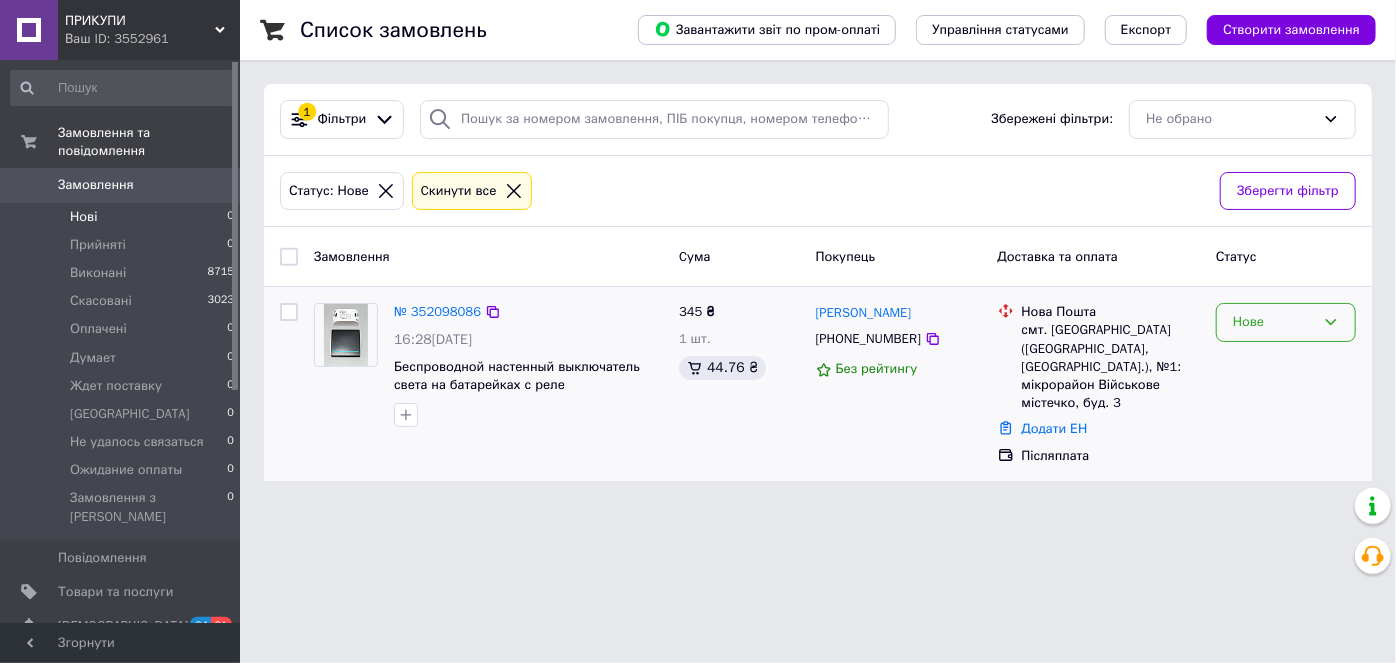 click 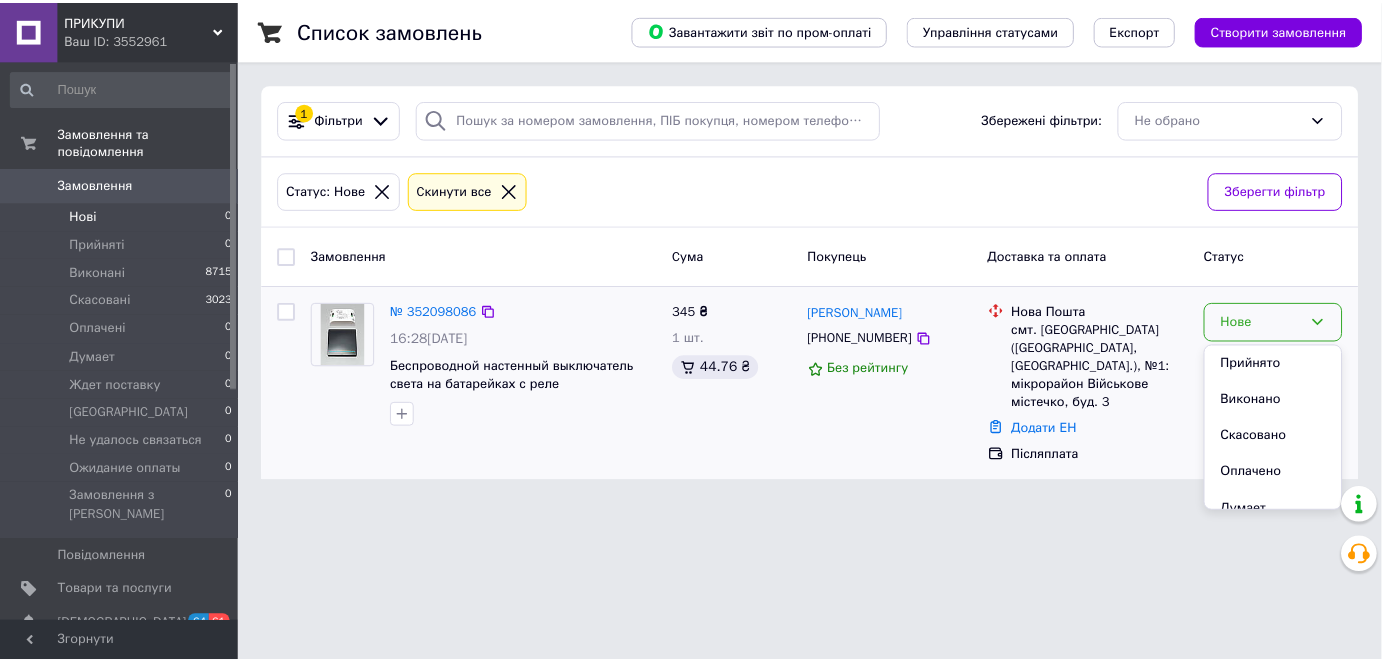 scroll, scrollTop: 181, scrollLeft: 0, axis: vertical 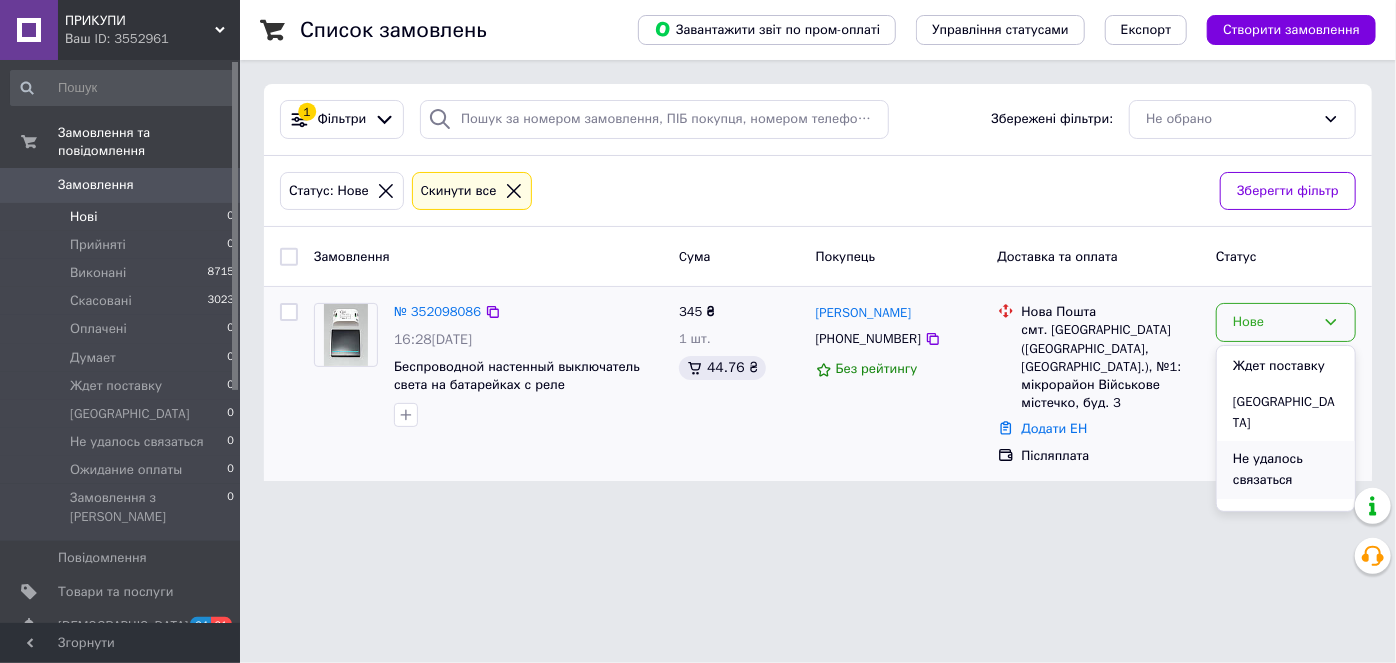 click on "Не удалось связаться" at bounding box center (1286, 469) 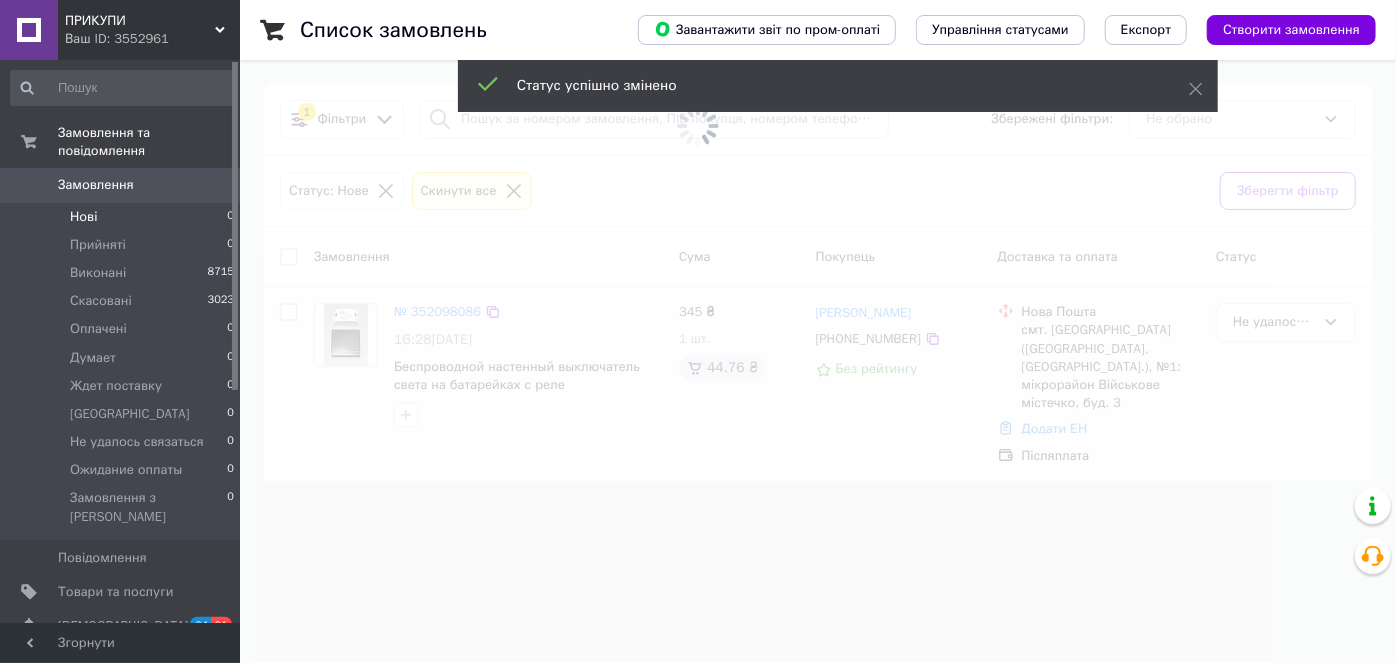 click on "Нові" at bounding box center (83, 217) 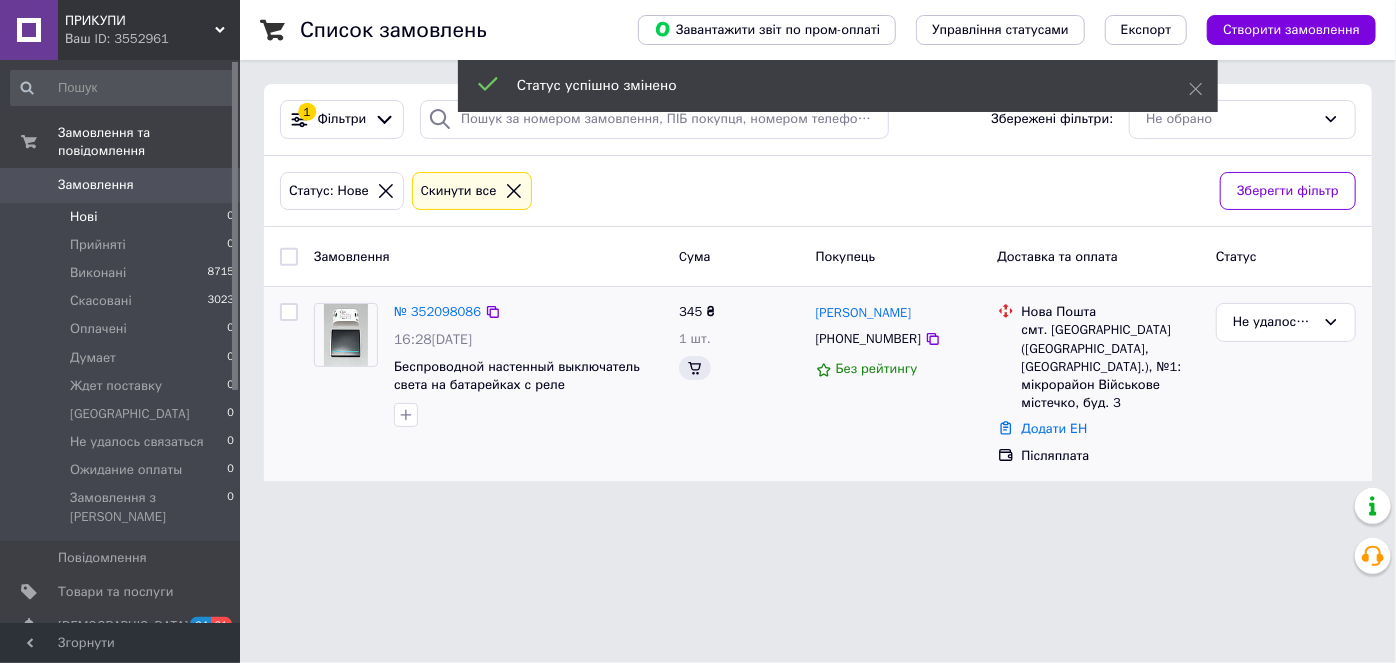 click on "ПРИКУПИ Ваш ID: 3552961 Сайт ПРИКУПИ Кабінет покупця Перевірити стан системи Сторінка на порталі Довідка Вийти Замовлення та повідомлення Замовлення 0 Нові 0 Прийняті 0 Виконані 8715 Скасовані 3023 Оплачені 0 Думает 0 Ждет поставку 0 Киев 0 Не удалось связаться 0 Ожидание оплаты 0 Замовлення з [PERSON_NAME] 0 Повідомлення 0 Товари та послуги Сповіщення 64 61 Показники роботи компанії Панель управління Відгуки Клієнти Каталог ProSale Аналітика Управління сайтом Гаманець компанії [PERSON_NAME] Тарифи та рахунки Prom топ" at bounding box center (698, 252) 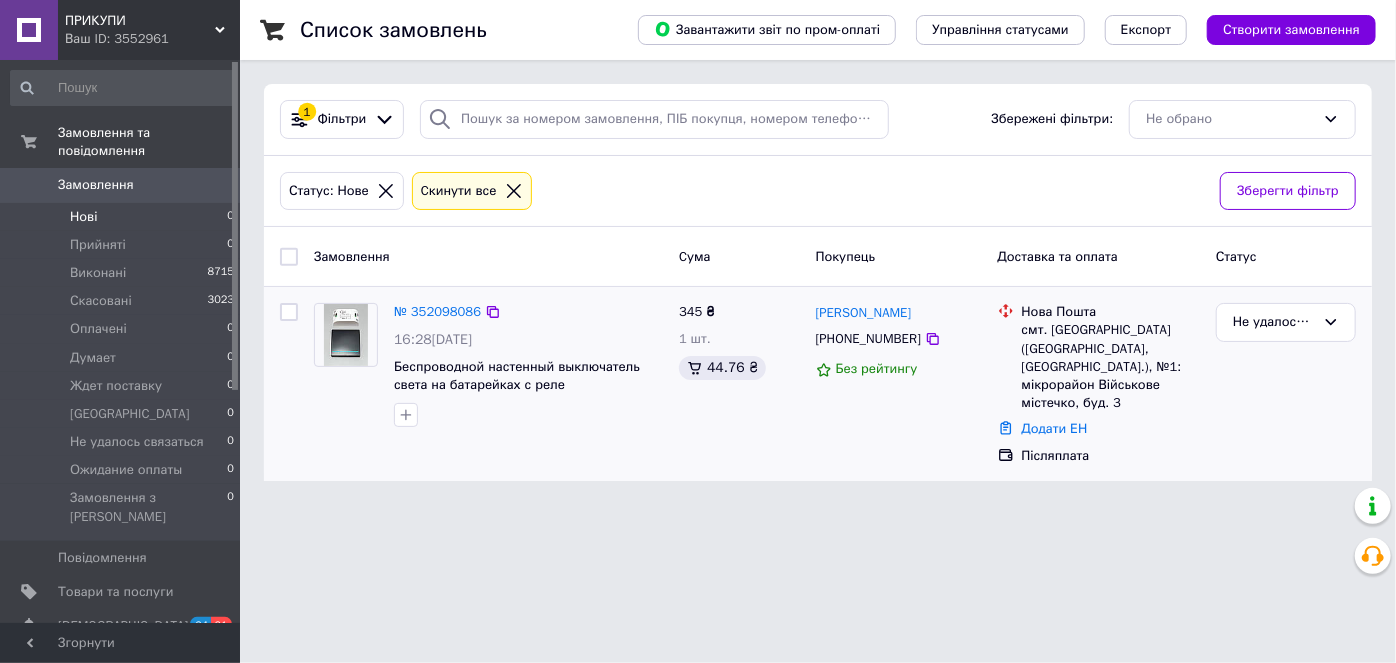 click 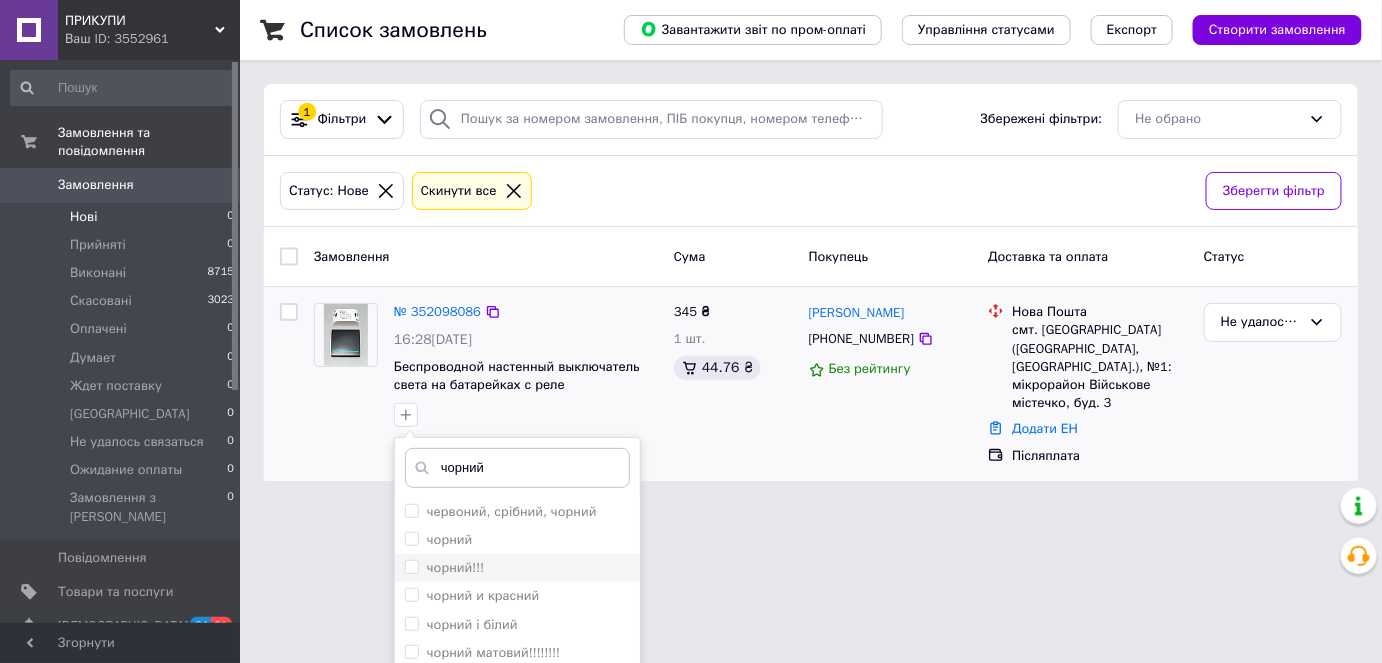 type on "чорний" 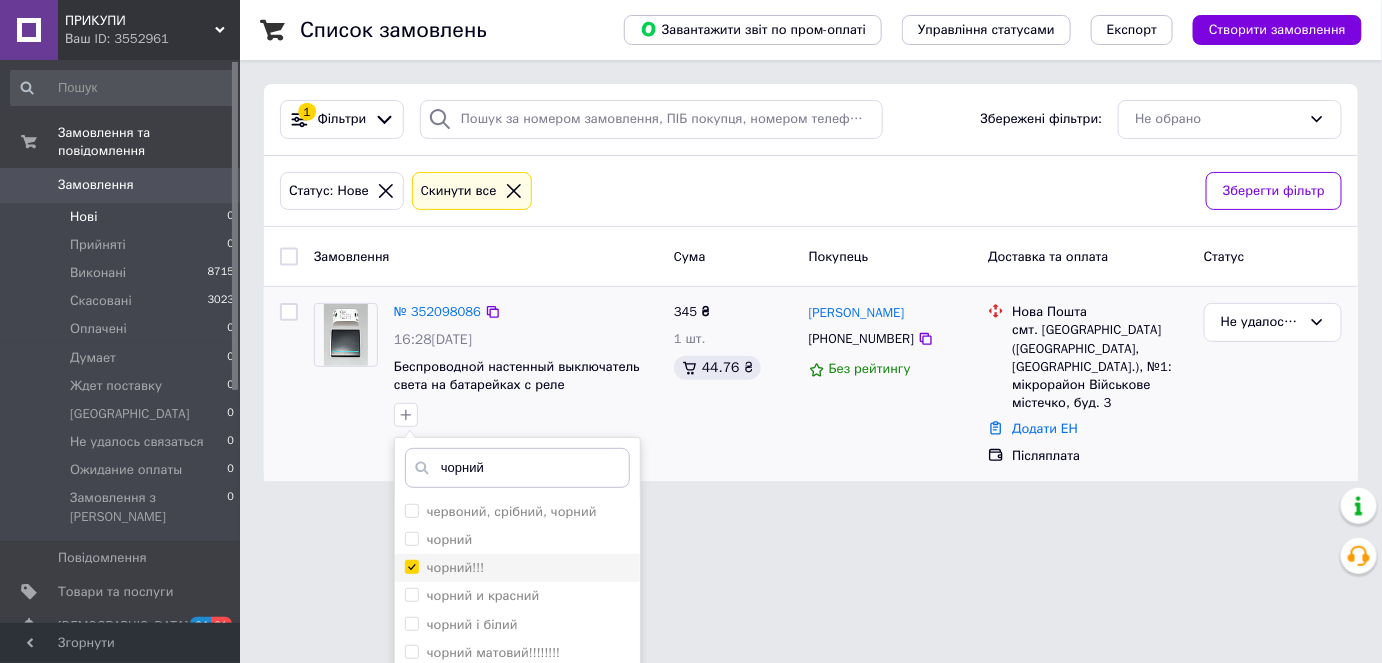 checkbox on "true" 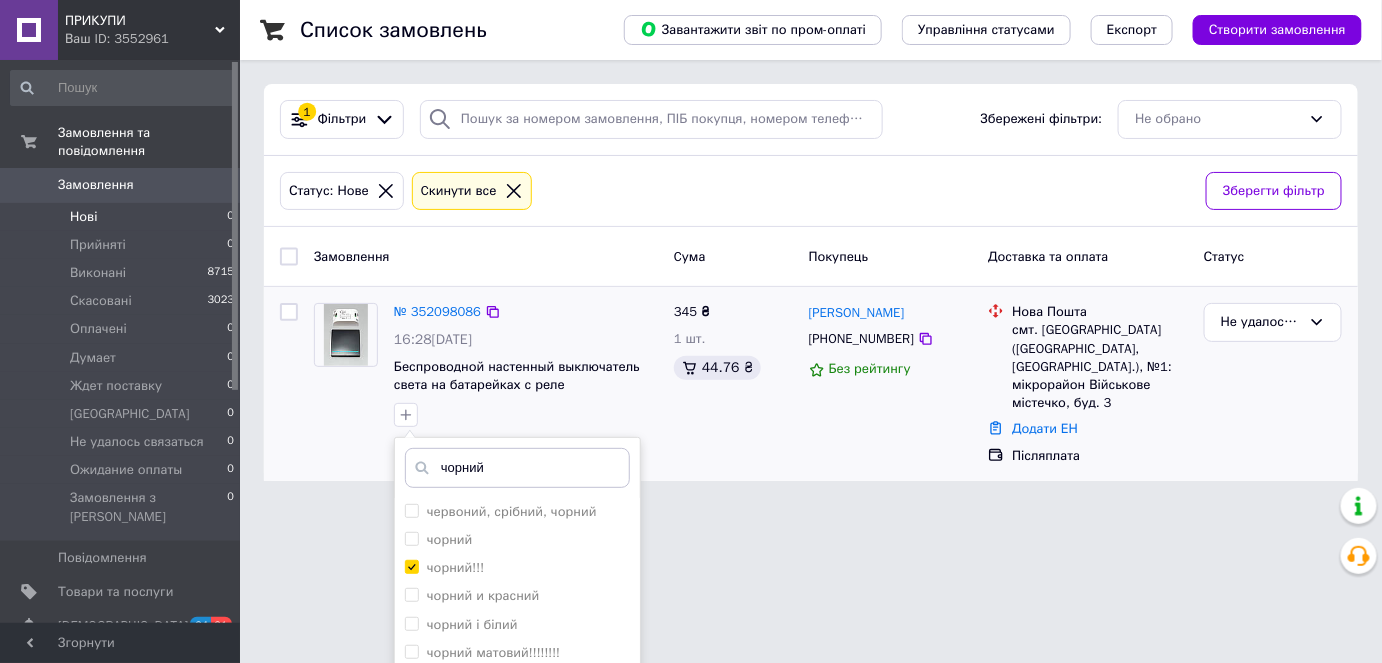 scroll, scrollTop: 90, scrollLeft: 0, axis: vertical 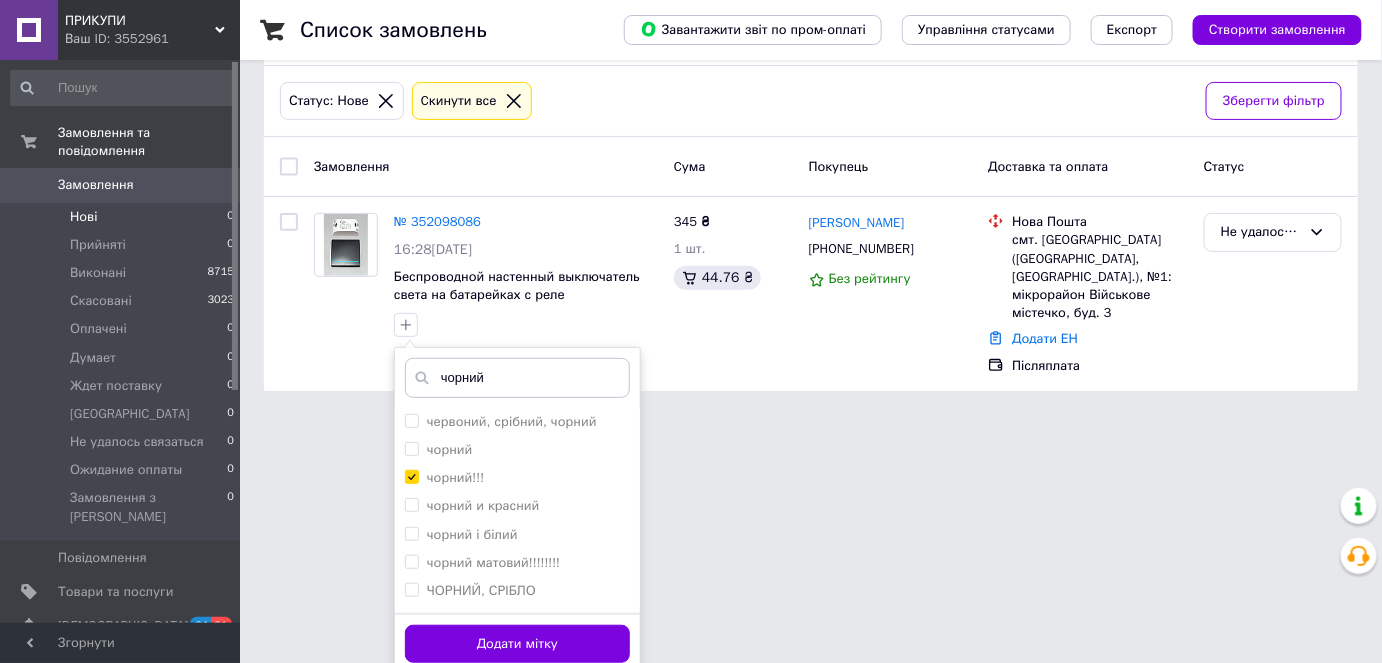 drag, startPoint x: 570, startPoint y: 633, endPoint x: 1395, endPoint y: 641, distance: 825.03876 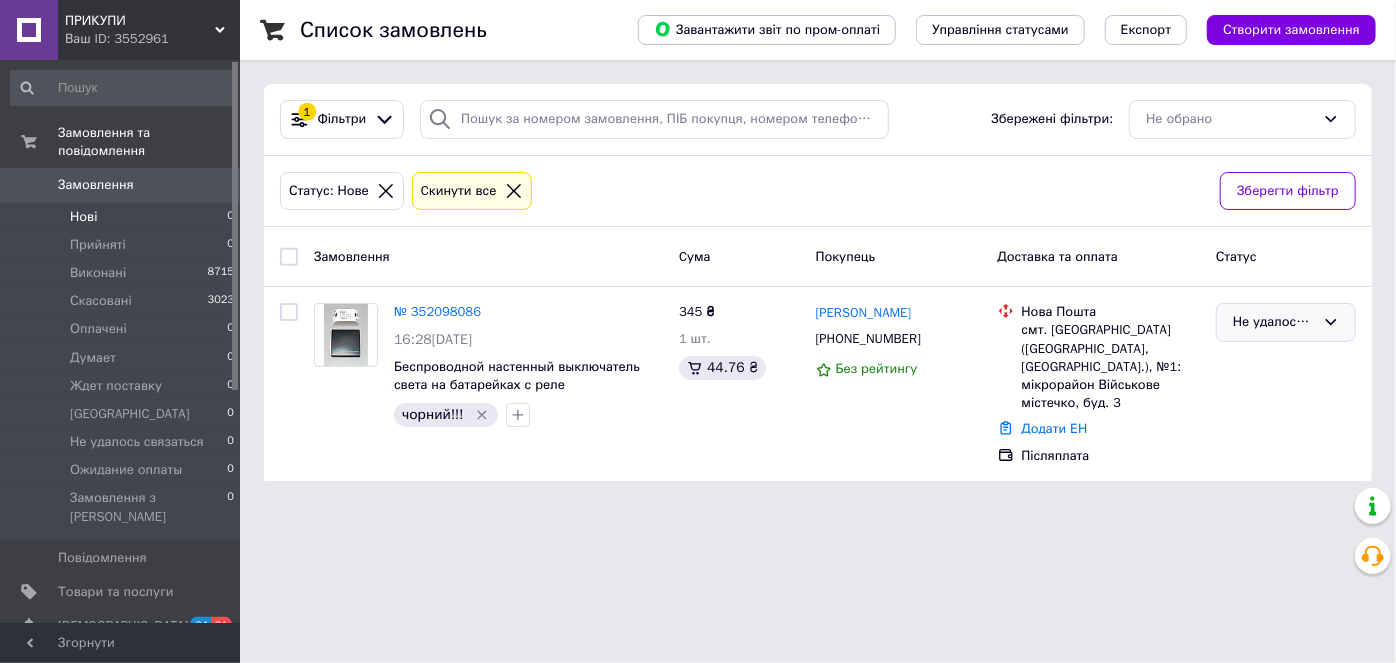drag, startPoint x: 1330, startPoint y: 313, endPoint x: 1331, endPoint y: 336, distance: 23.021729 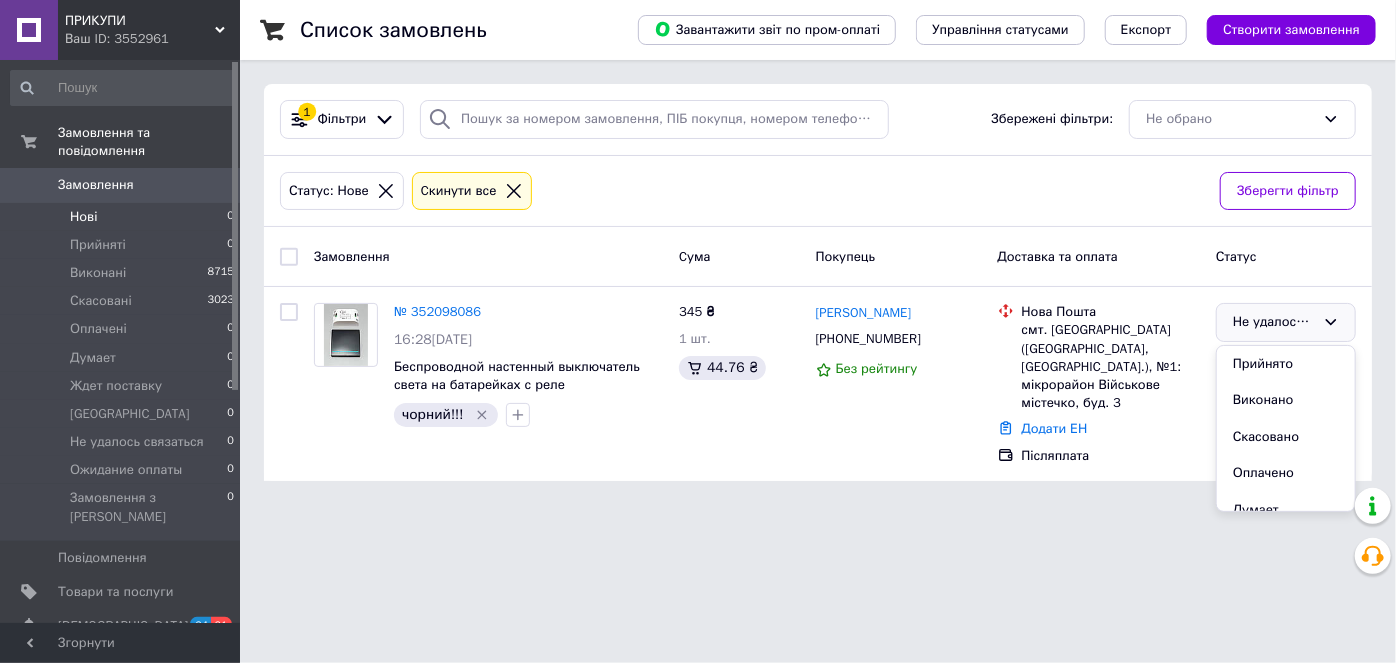 drag, startPoint x: 1288, startPoint y: 363, endPoint x: 1395, endPoint y: 514, distance: 185.06755 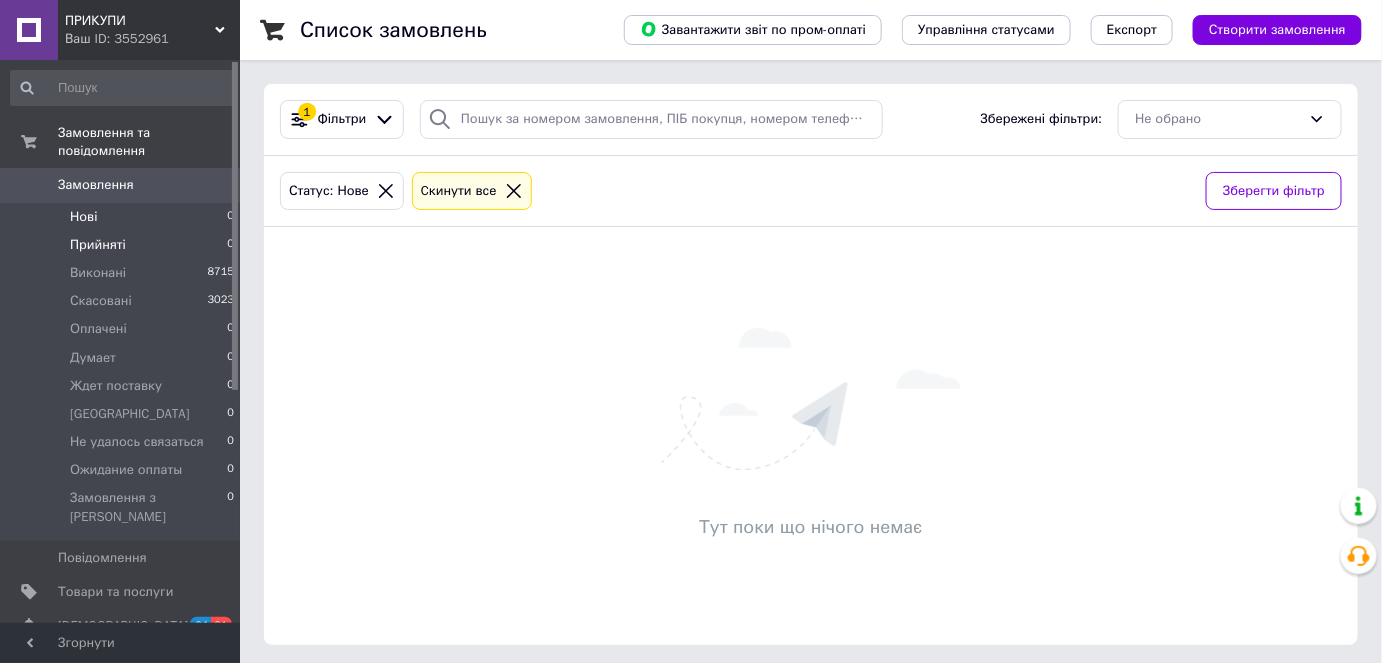 drag, startPoint x: 133, startPoint y: 224, endPoint x: 150, endPoint y: 221, distance: 17.262676 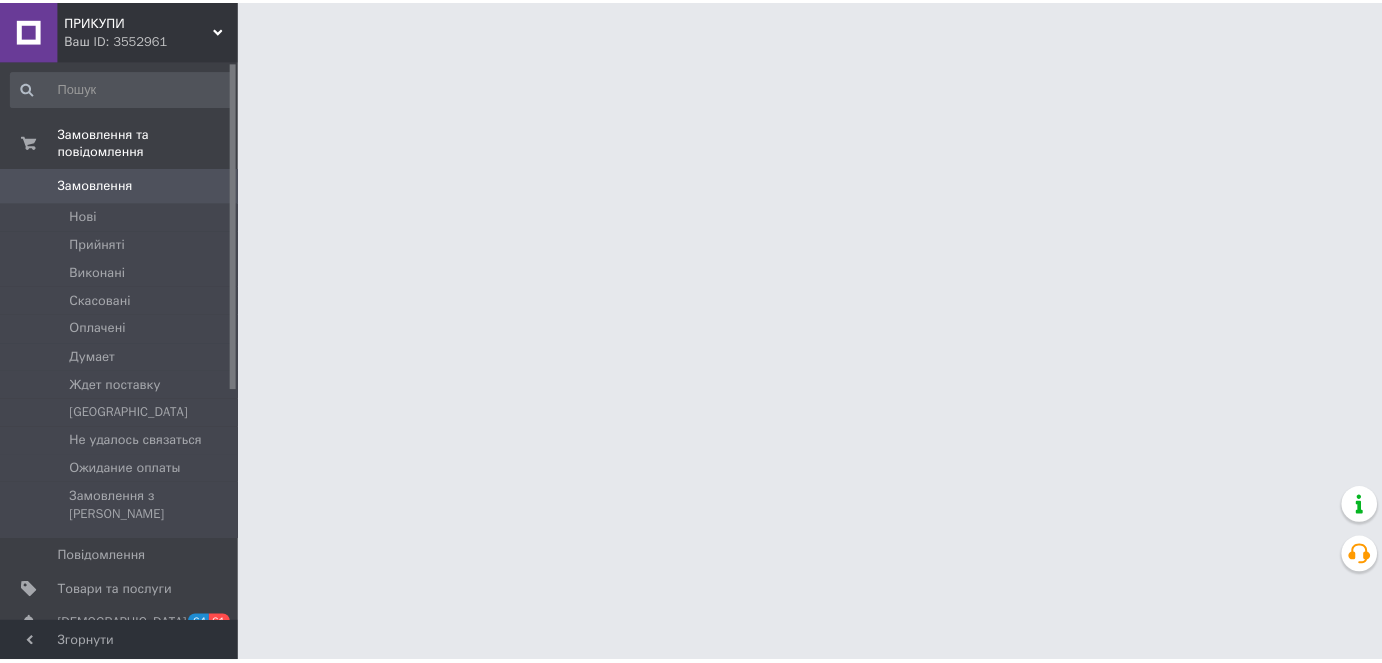 scroll, scrollTop: 0, scrollLeft: 0, axis: both 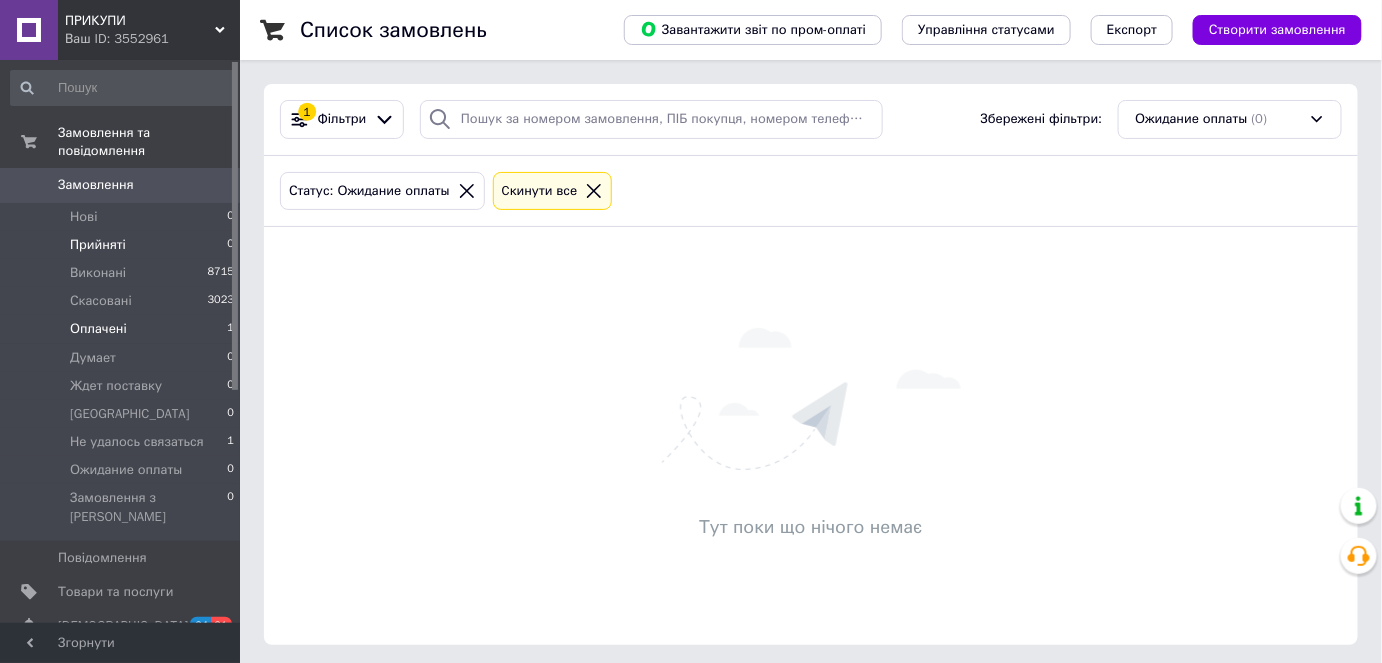 drag, startPoint x: 111, startPoint y: 318, endPoint x: 216, endPoint y: 320, distance: 105.01904 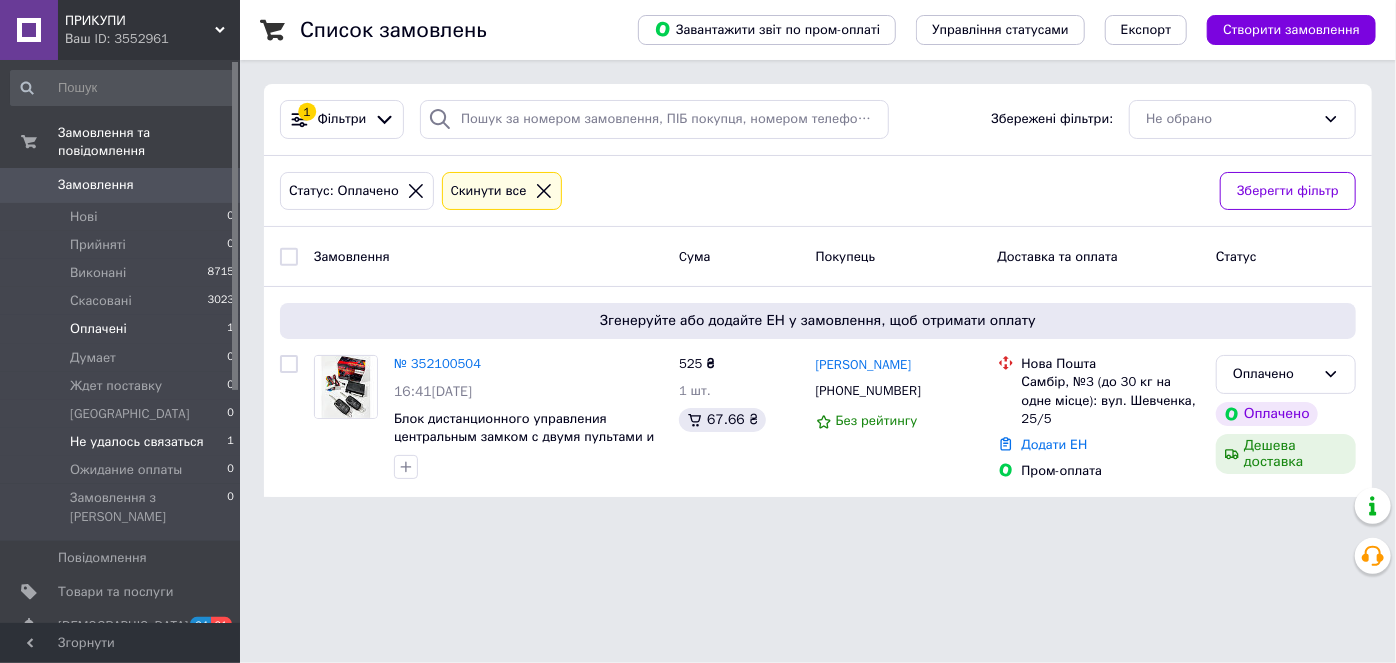 click on "Не удалось связаться" at bounding box center (137, 442) 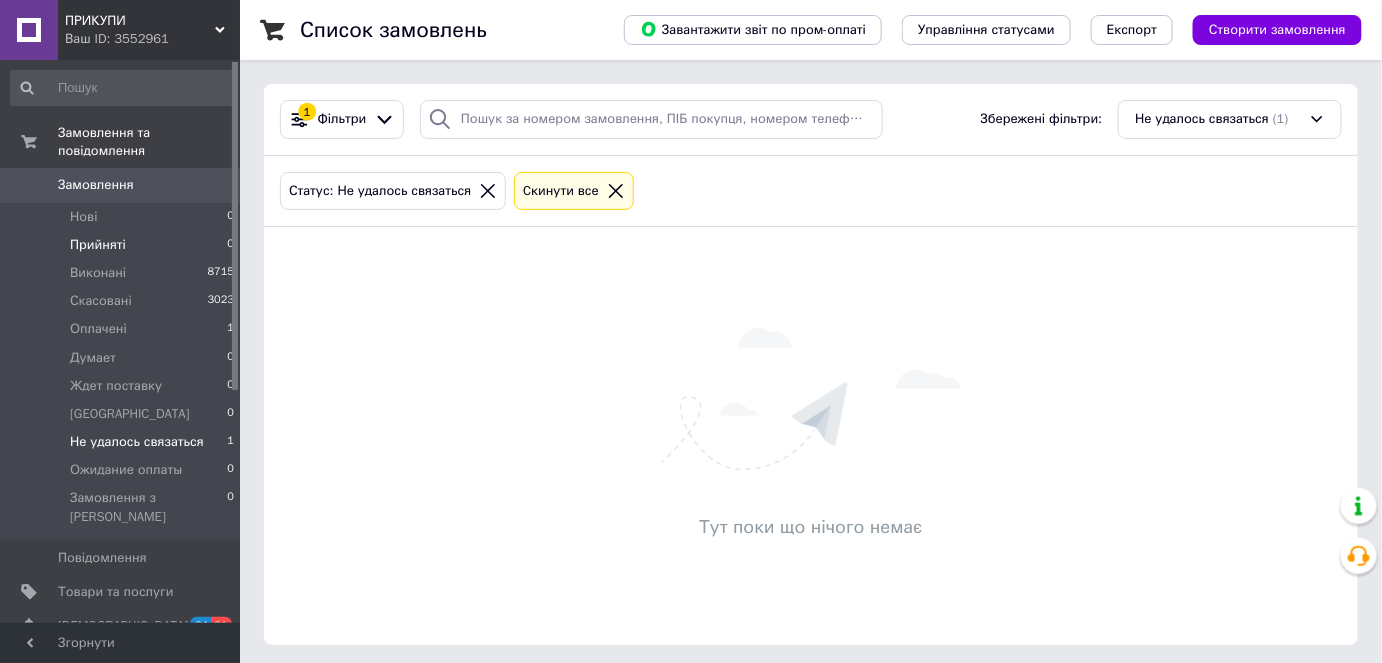 drag, startPoint x: 90, startPoint y: 197, endPoint x: 143, endPoint y: 217, distance: 56.648037 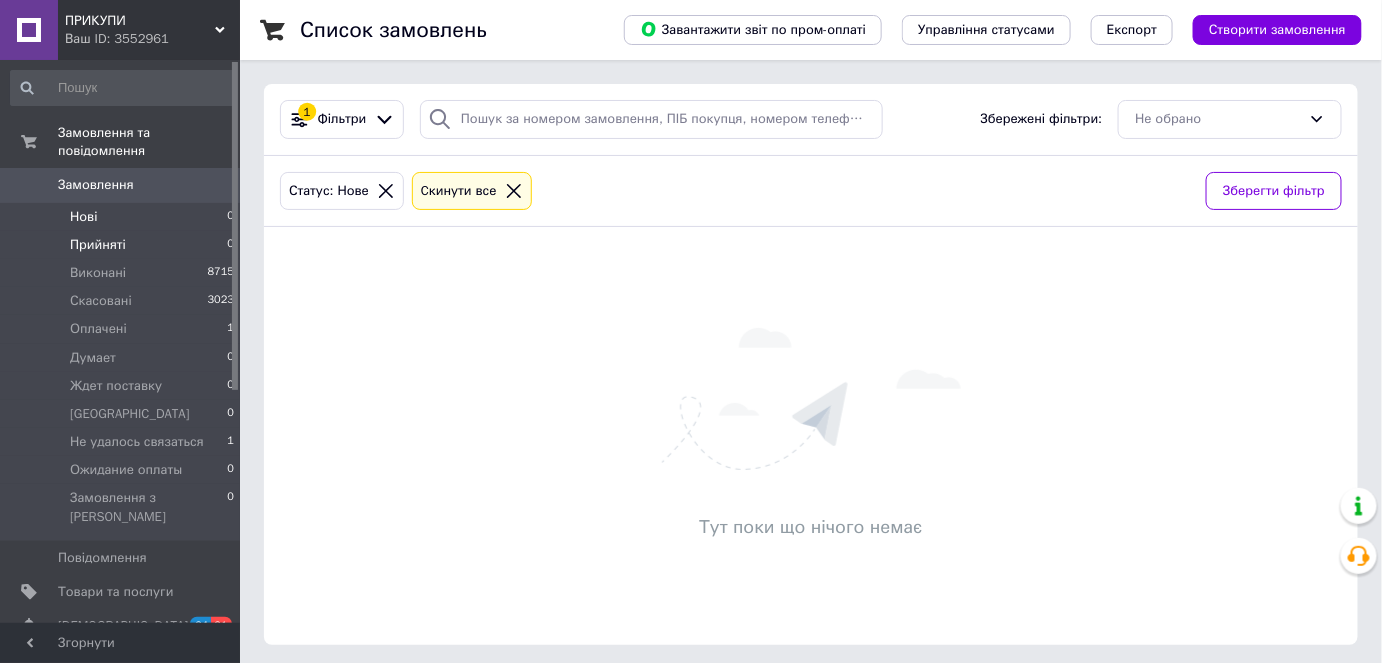 click on "Прийняті" at bounding box center (98, 245) 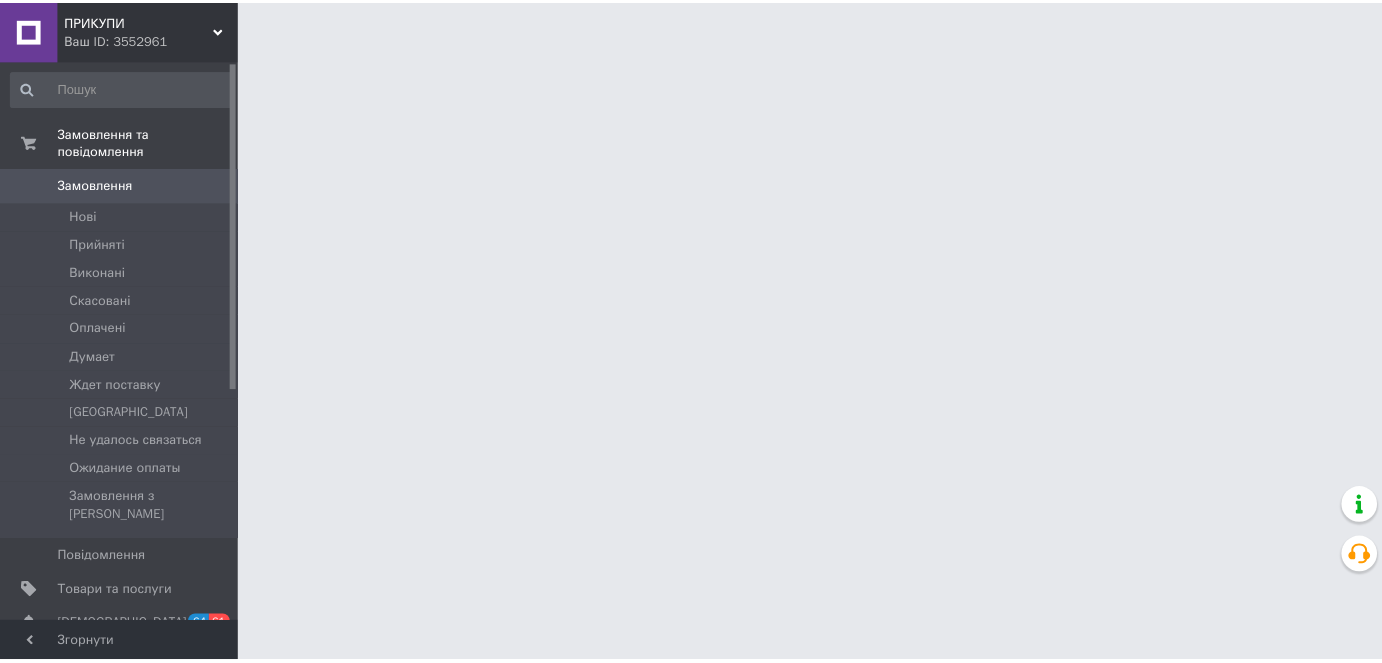 scroll, scrollTop: 0, scrollLeft: 0, axis: both 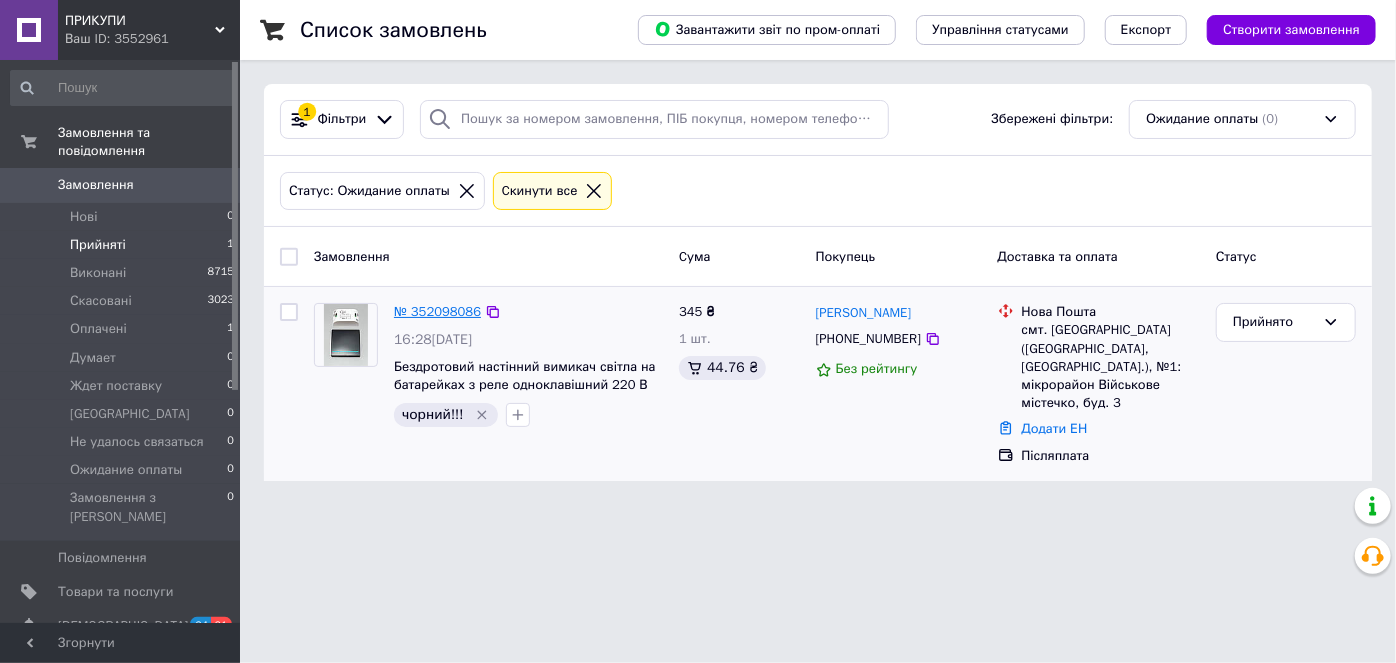 click on "№ 352098086" at bounding box center [437, 311] 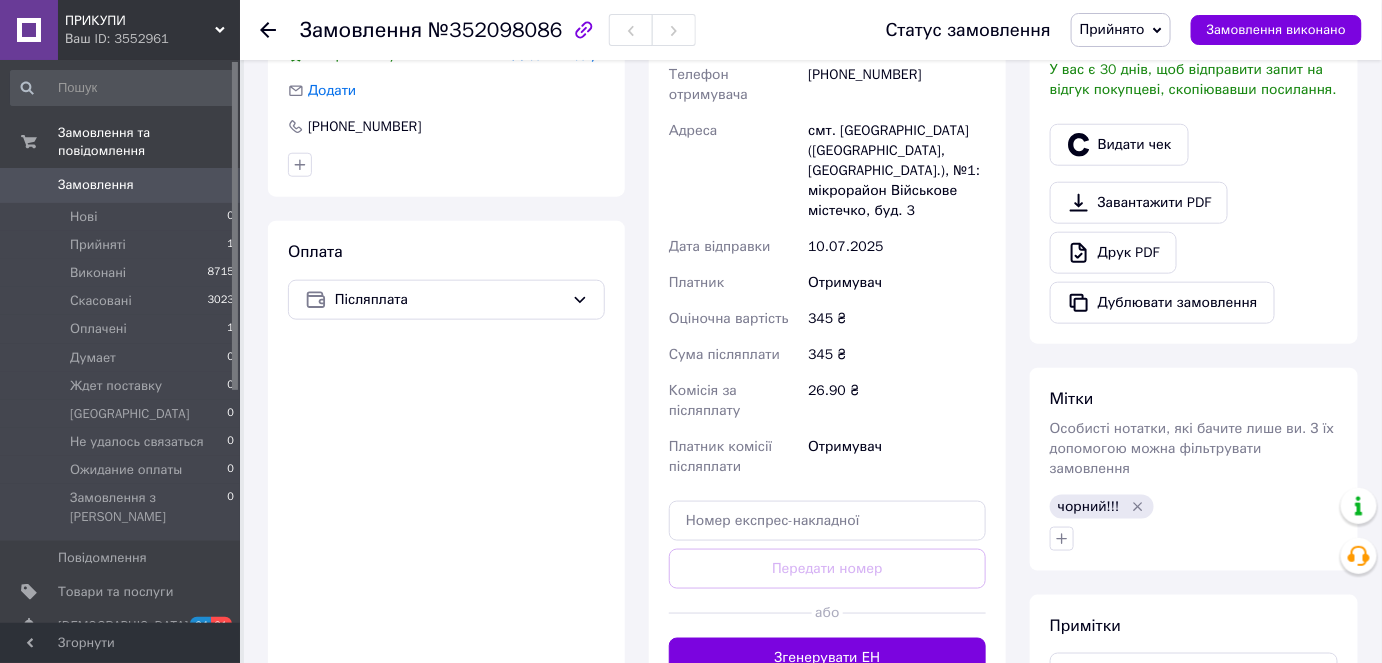 scroll, scrollTop: 652, scrollLeft: 0, axis: vertical 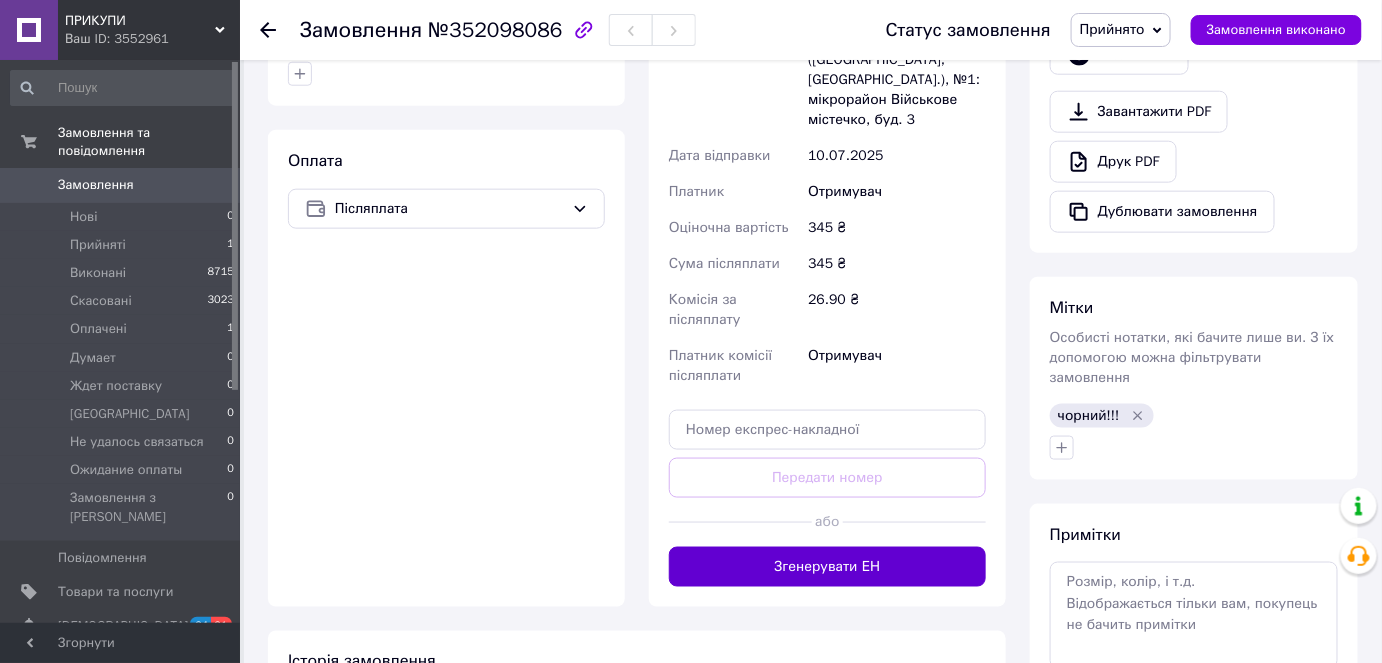 click on "Згенерувати ЕН" at bounding box center (827, 567) 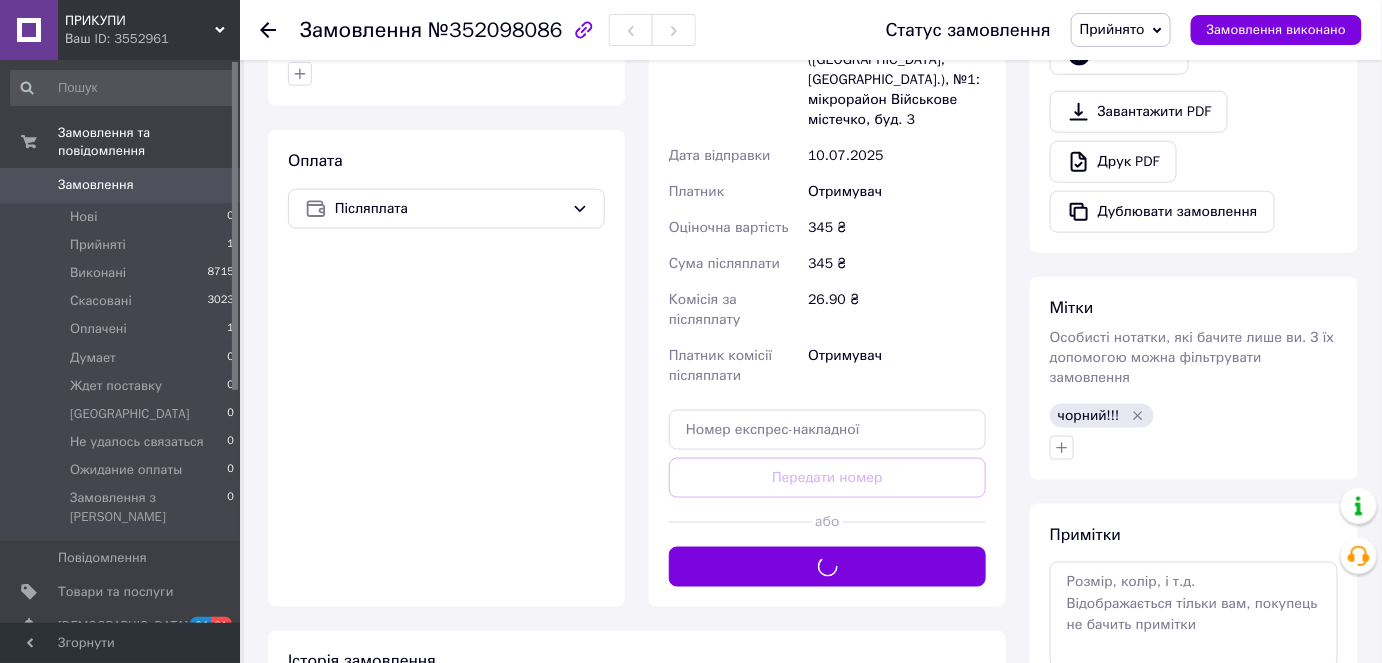 click on "Прийнято" at bounding box center [1121, 30] 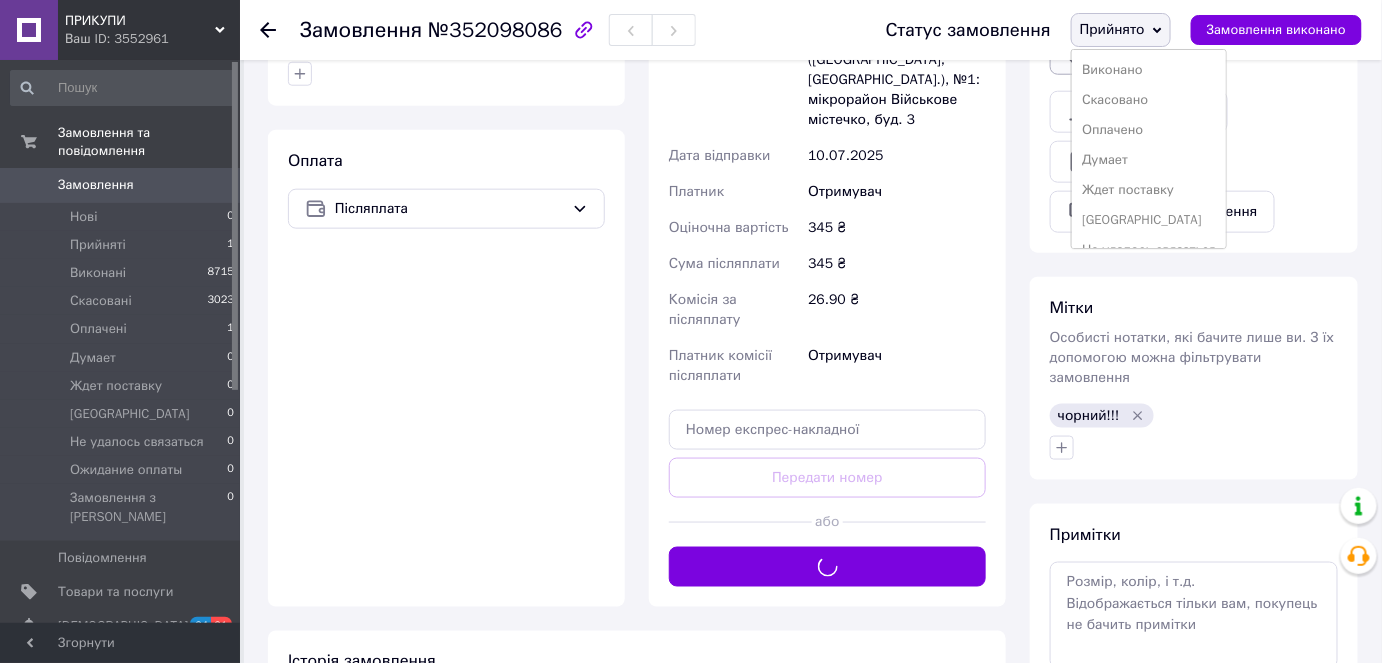 click on "Виконано" at bounding box center (1149, 70) 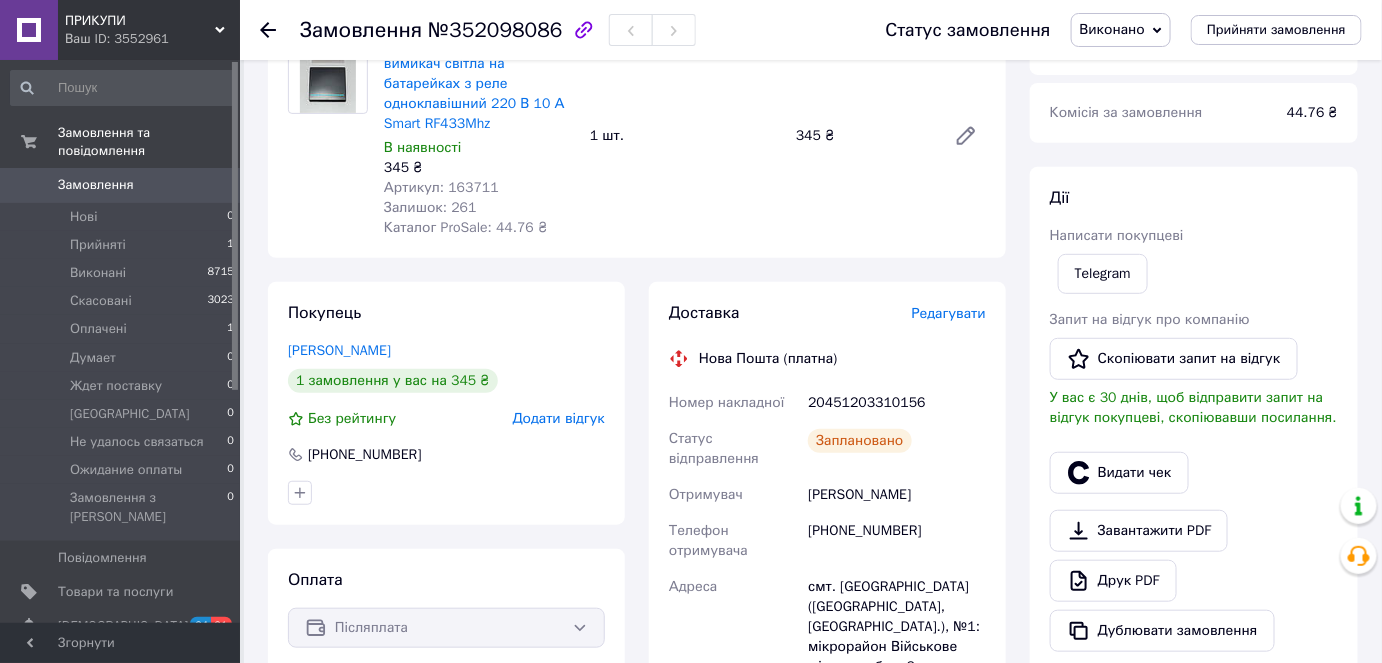 scroll, scrollTop: 16, scrollLeft: 0, axis: vertical 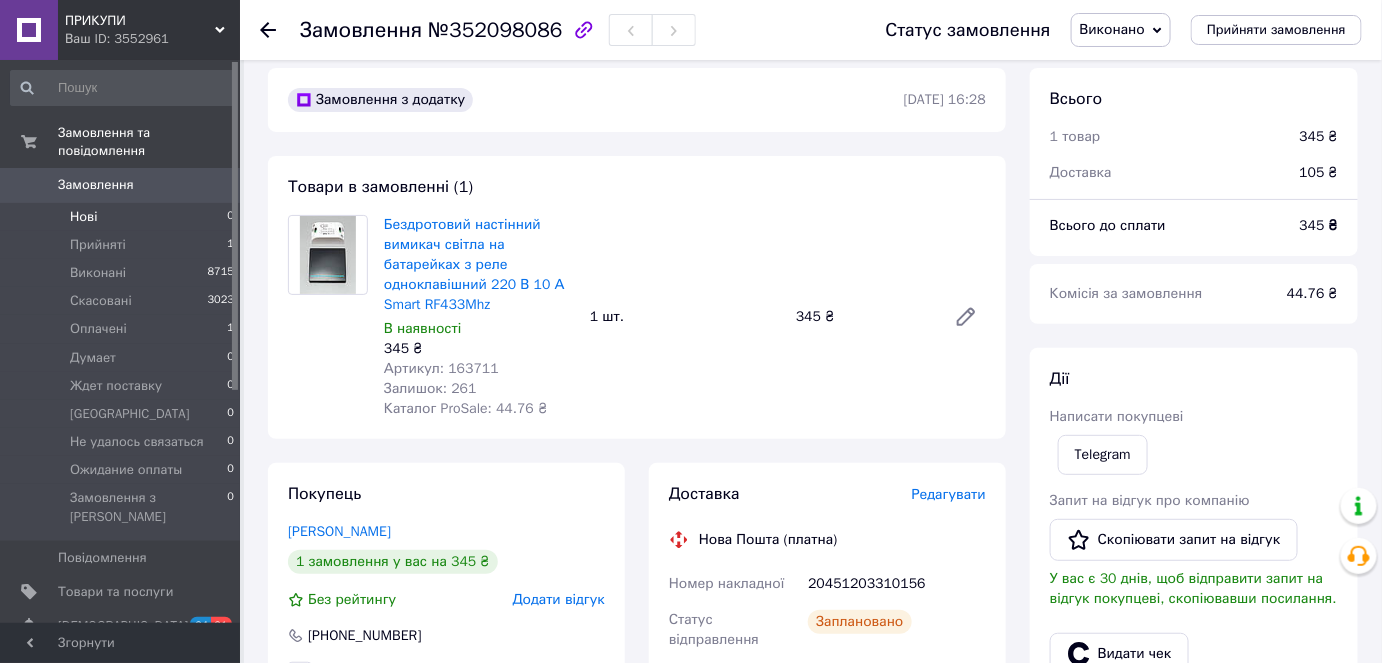 click on "Нові" at bounding box center (83, 217) 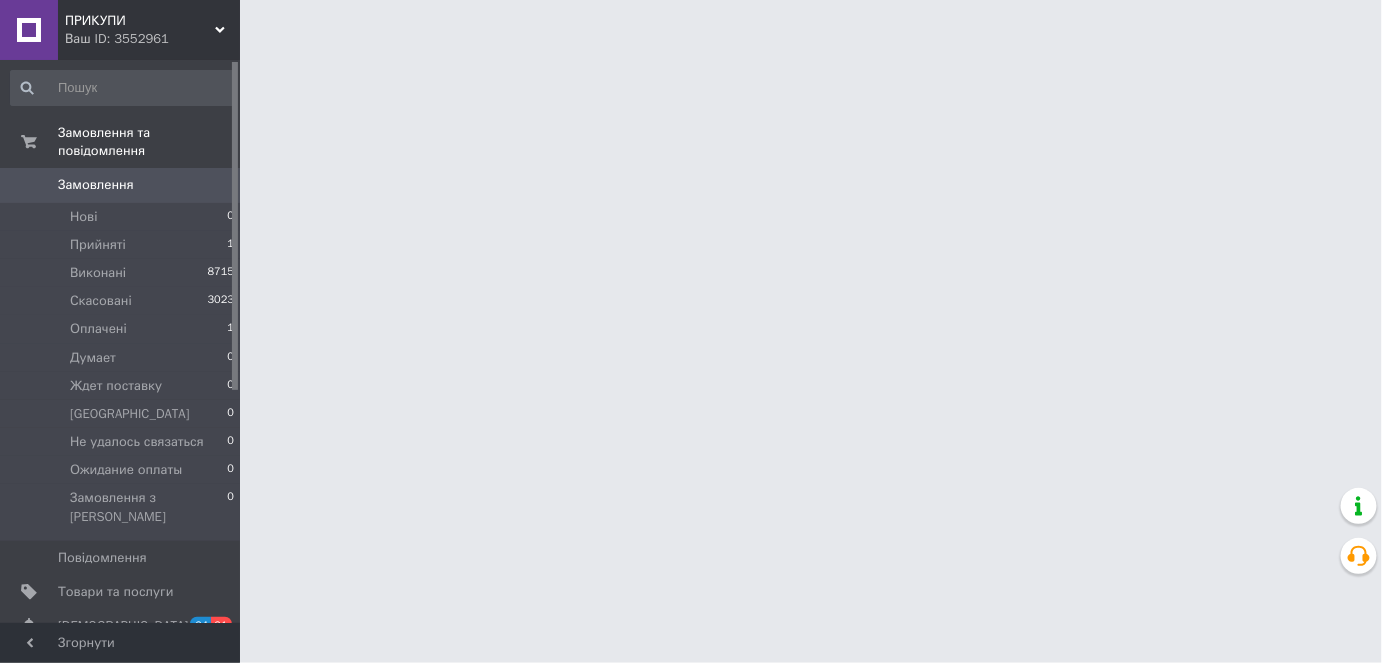 scroll, scrollTop: 0, scrollLeft: 0, axis: both 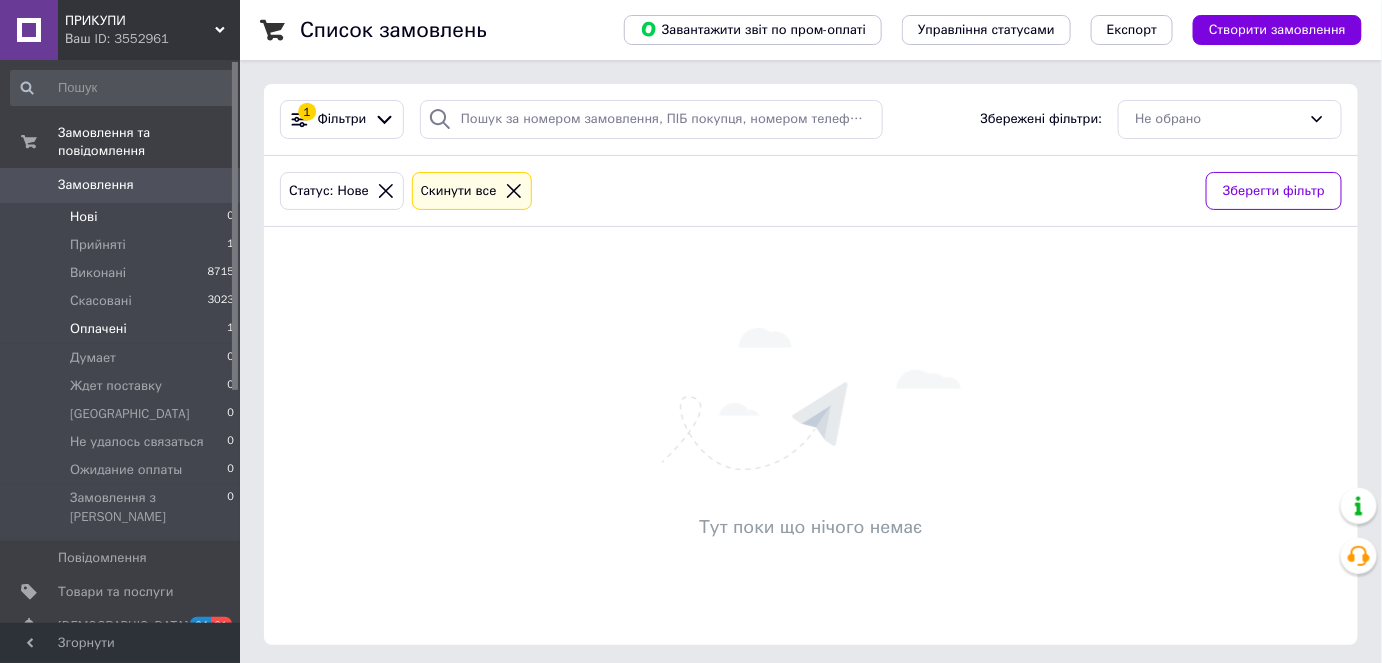 click on "Оплачені" at bounding box center [98, 329] 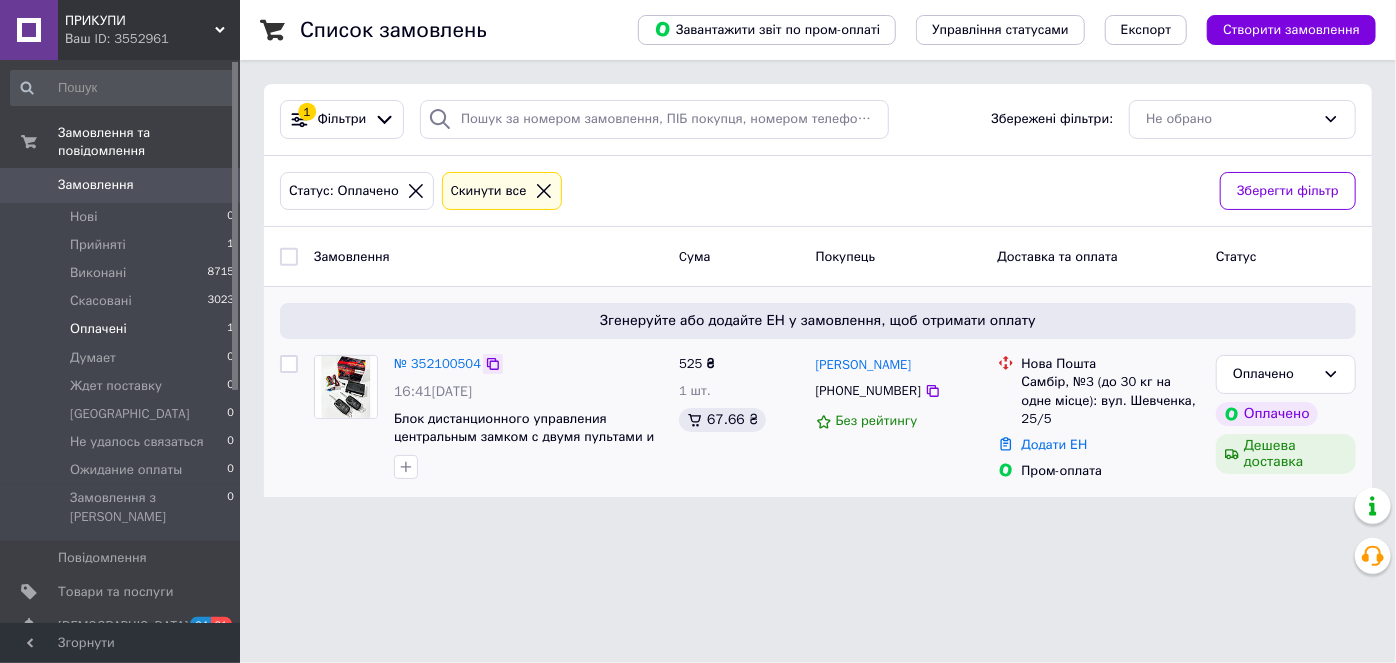 click 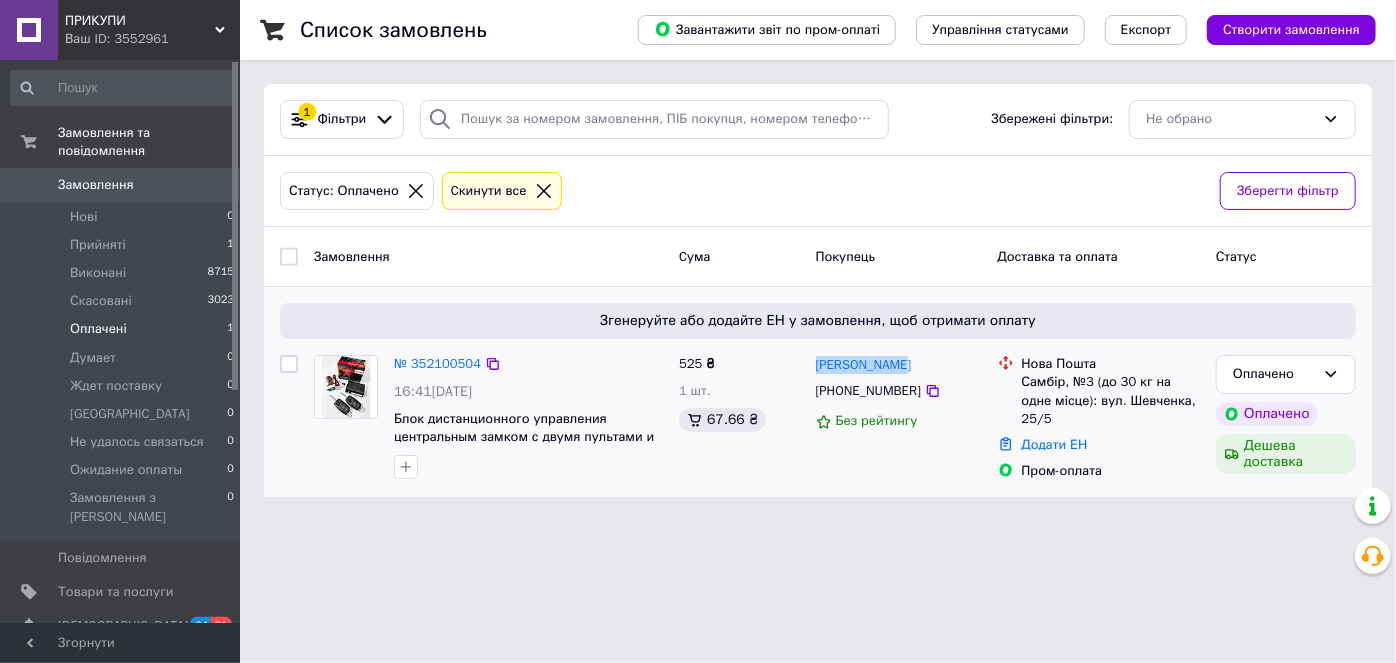 drag, startPoint x: 809, startPoint y: 363, endPoint x: 898, endPoint y: 371, distance: 89.358826 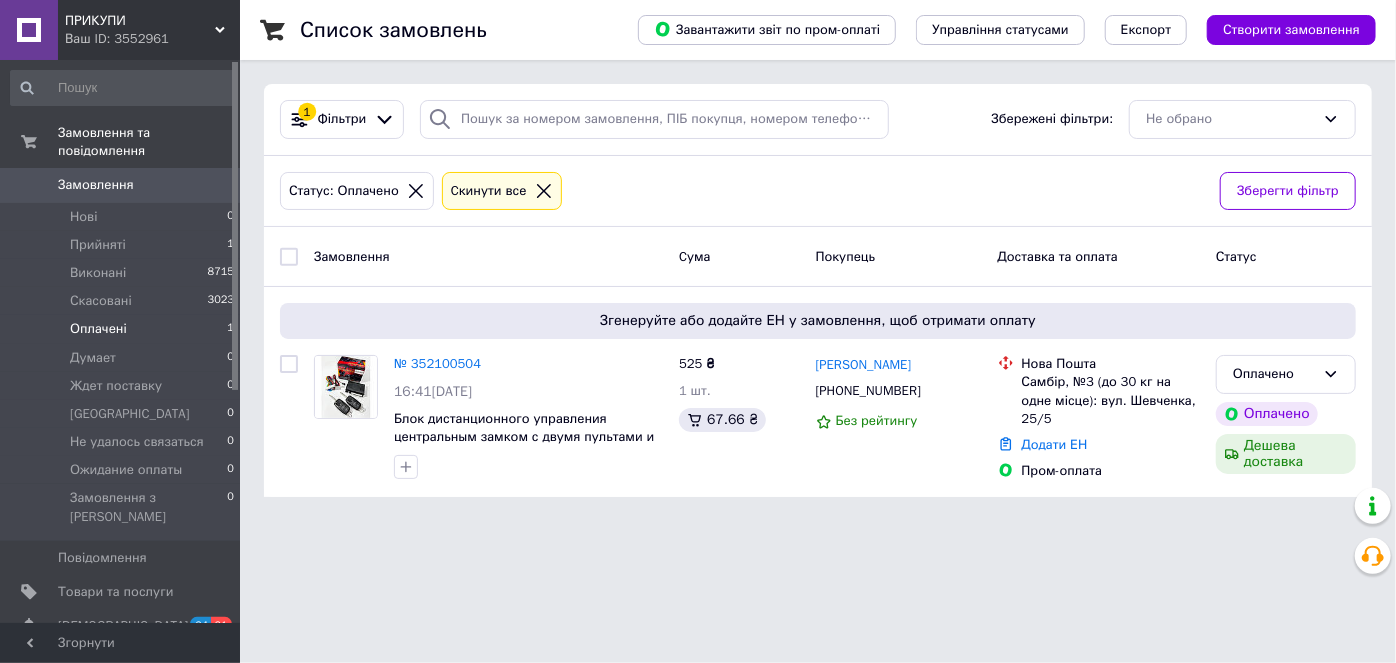 click on "ПРИКУПИ Ваш ID: 3552961 Сайт ПРИКУПИ Кабінет покупця Перевірити стан системи Сторінка на порталі Довідка Вийти Замовлення та повідомлення Замовлення 0 Нові 0 Прийняті 1 Виконані 8715 Скасовані 3023 Оплачені 1 Думает 0 Ждет поставку 0 Киев 0 Не удалось связаться 0 Ожидание оплаты 0 Замовлення з Розетки 0 Повідомлення 0 Товари та послуги Сповіщення 64 61 Показники роботи компанії Панель управління Відгуки Покупатели Каталог ProSale Аналітика Управління сайтом Гаманець компанії Маркет Налаштування Тарифи та рахунки   1" at bounding box center [698, 260] 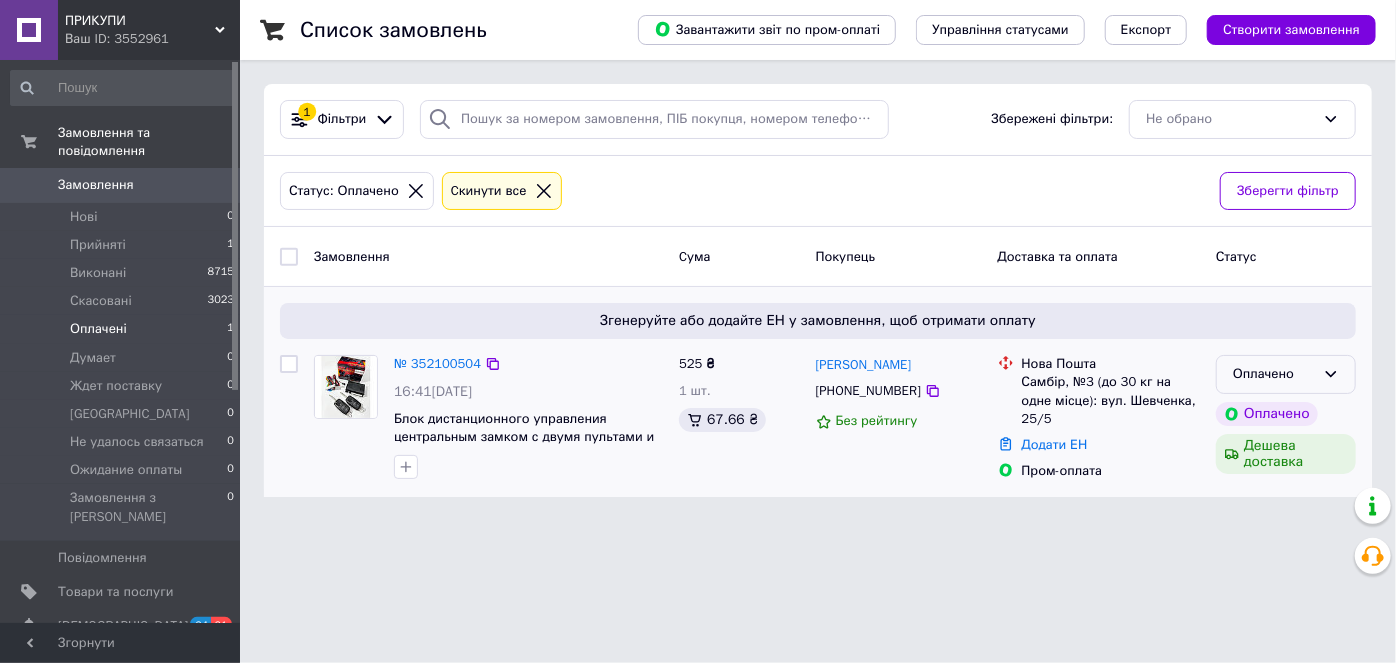click 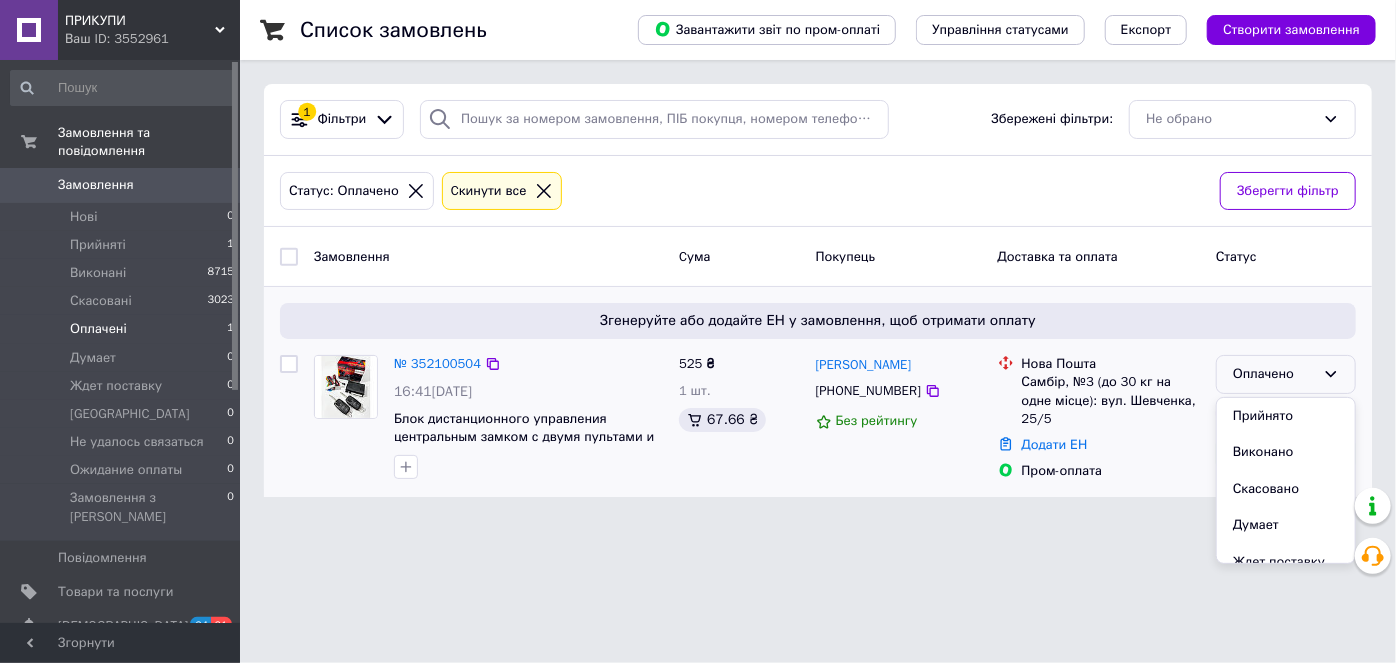 click on "Прийнято" at bounding box center (1286, 416) 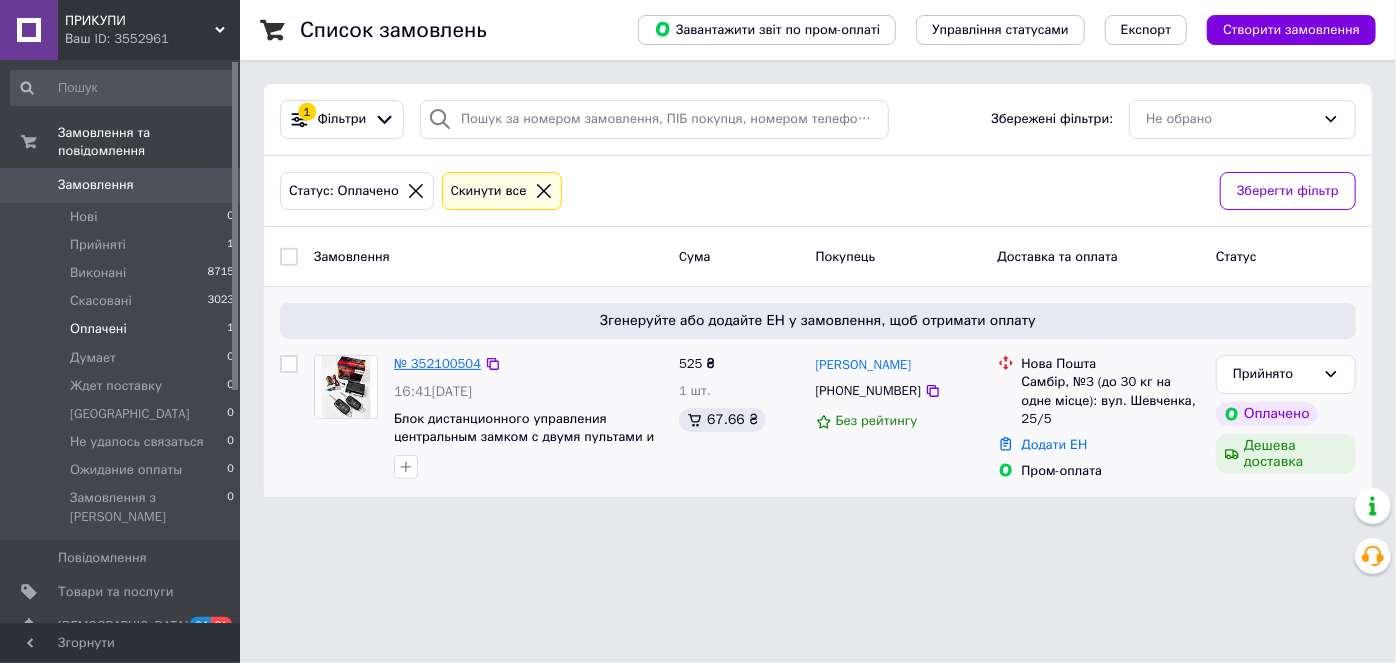 click on "№ 352100504" at bounding box center (437, 363) 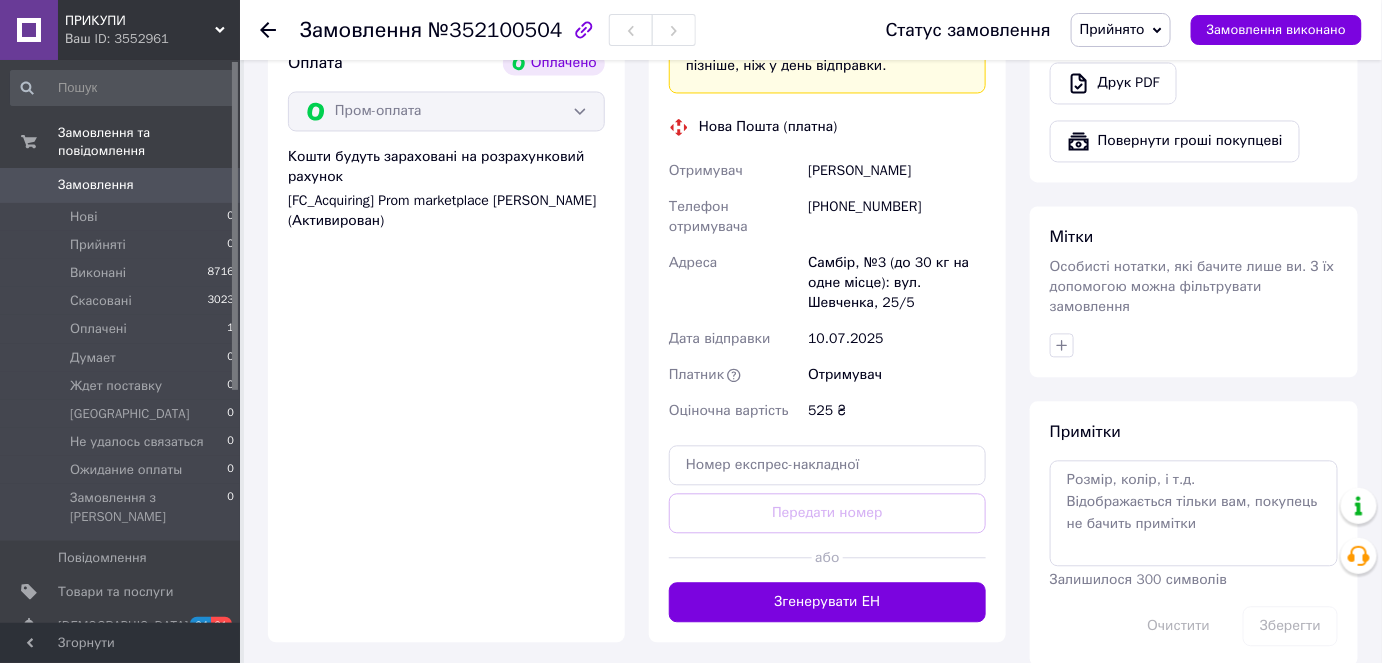 scroll, scrollTop: 1363, scrollLeft: 0, axis: vertical 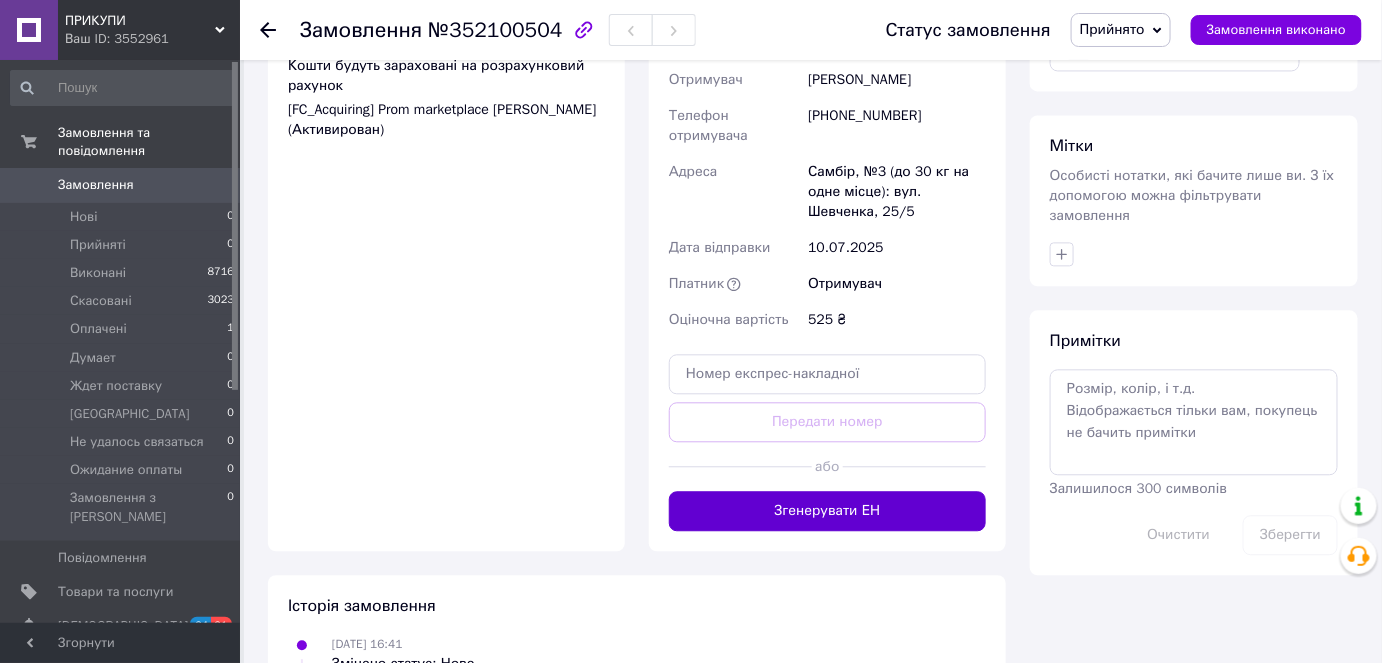 click on "Згенерувати ЕН" at bounding box center [827, 511] 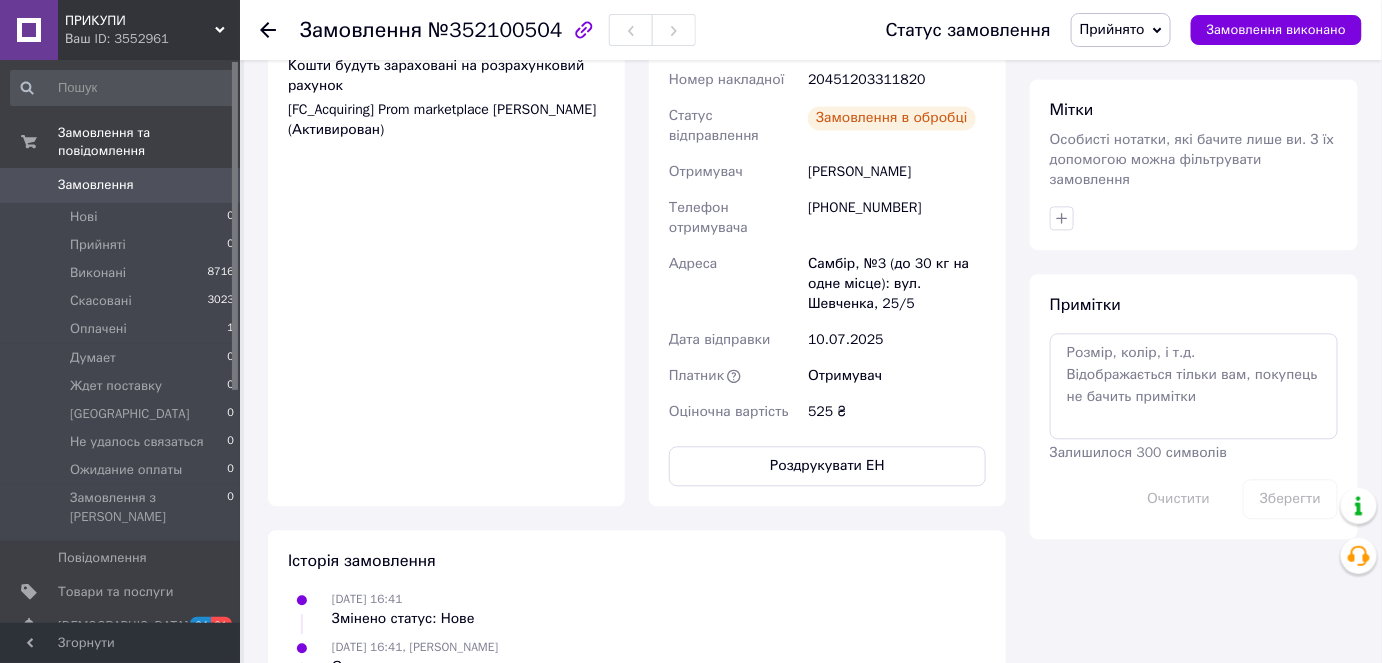 click on "Прийнято" at bounding box center [1121, 30] 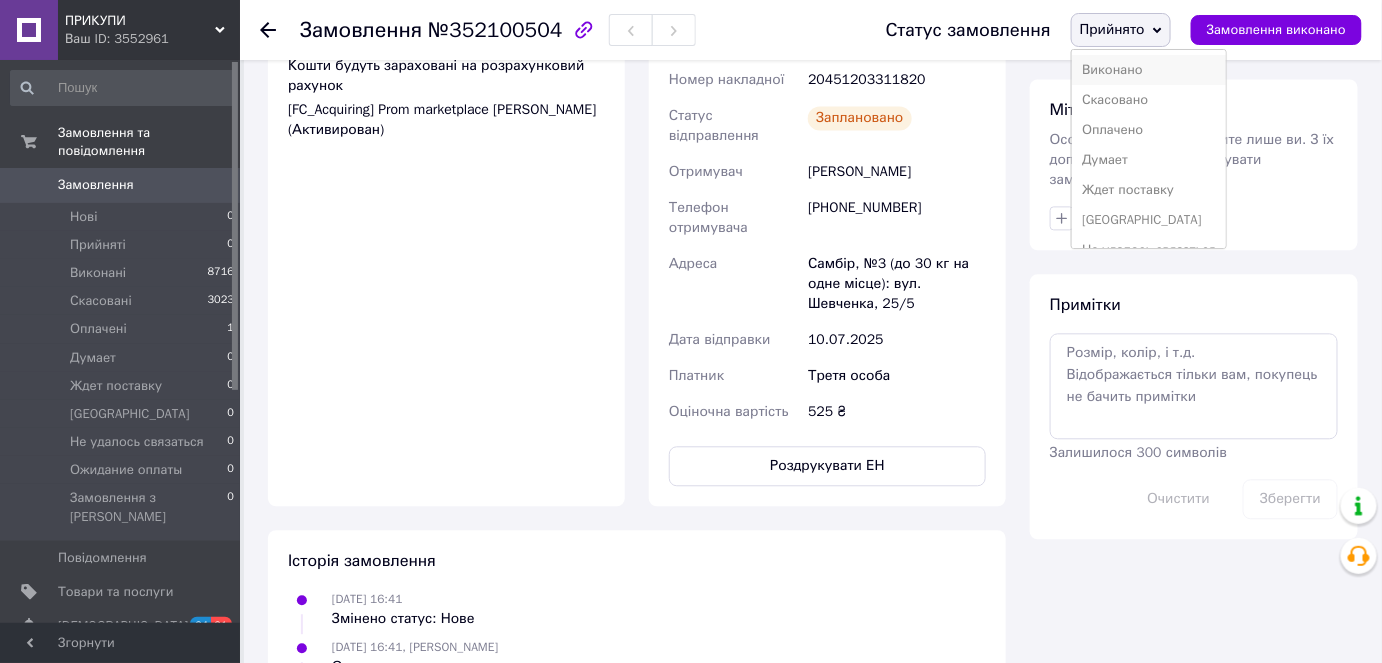 click on "Виконано" at bounding box center [1149, 70] 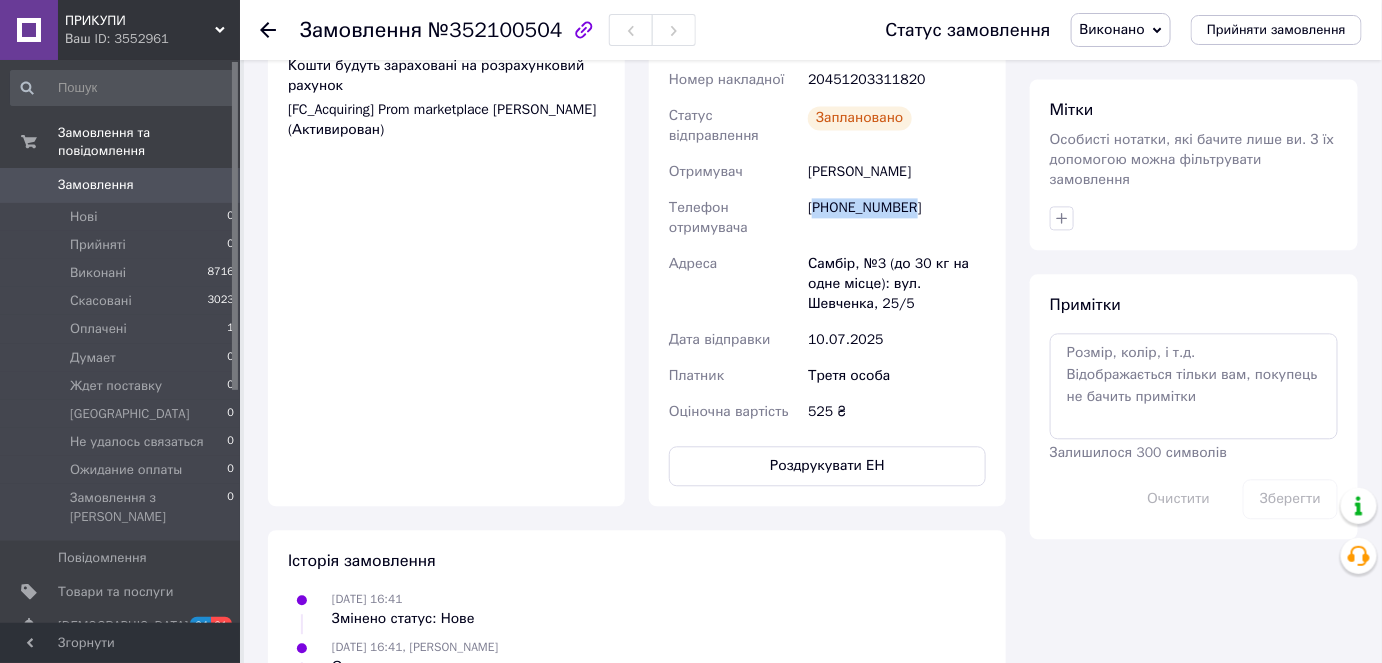drag, startPoint x: 914, startPoint y: 168, endPoint x: 821, endPoint y: 170, distance: 93.0215 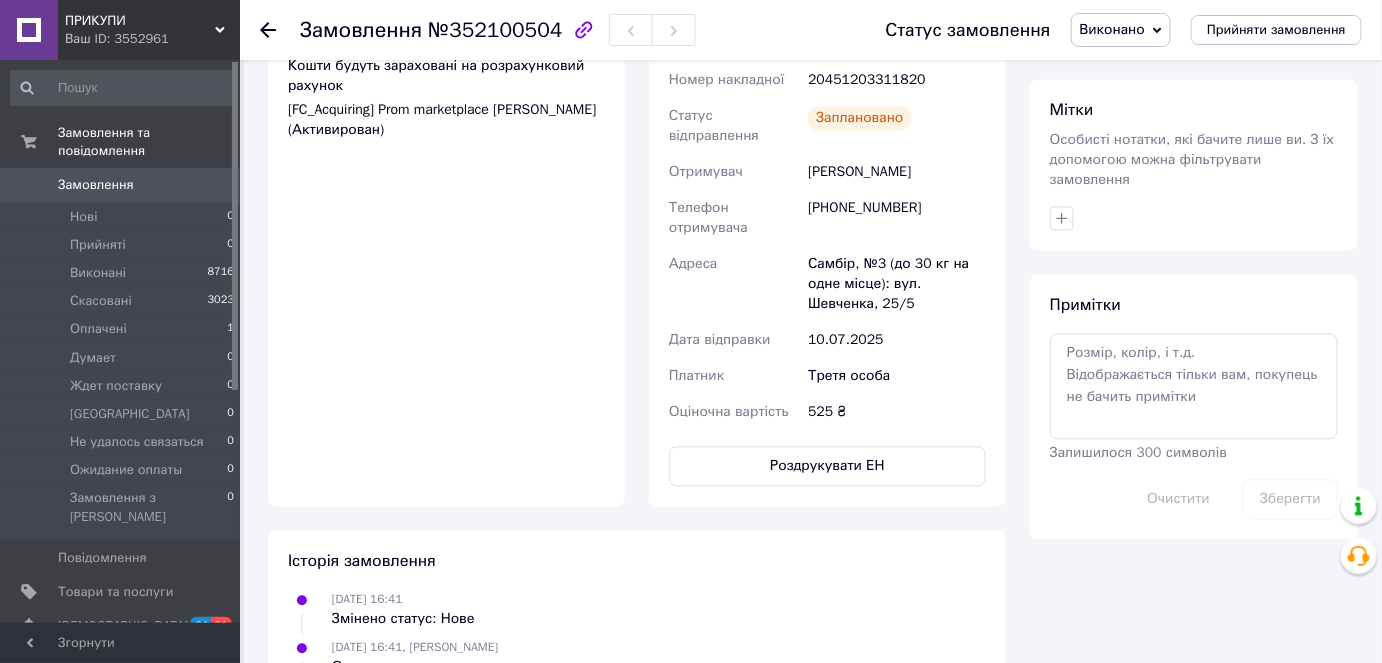 click on "10.07.2025 16:41, Олена Стецик Оплата за замовлення" at bounding box center (637, 657) 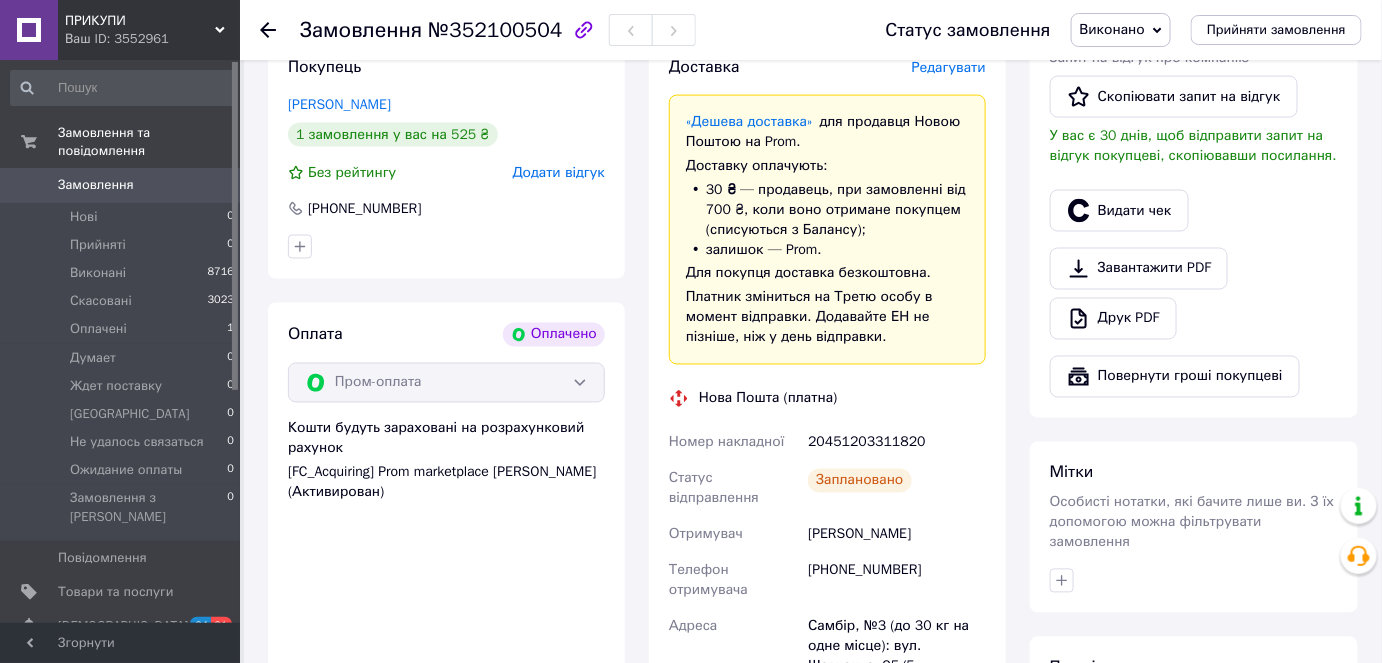 scroll, scrollTop: 545, scrollLeft: 0, axis: vertical 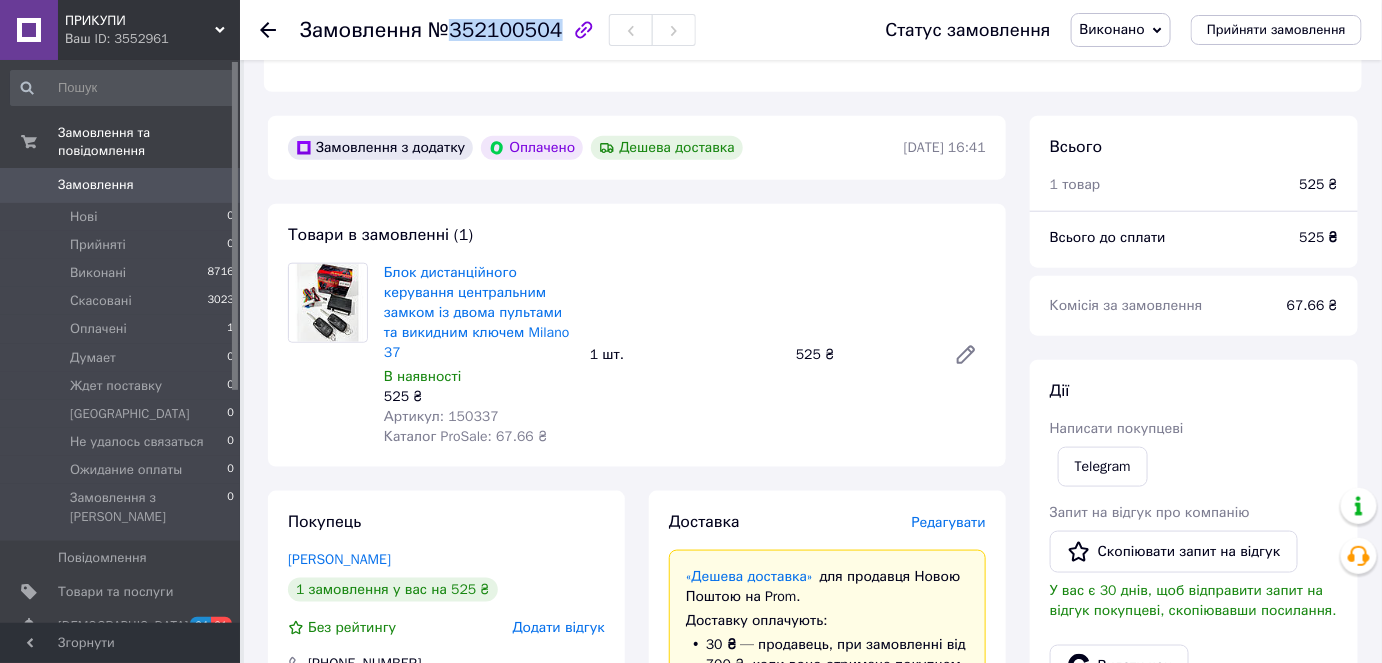drag, startPoint x: 447, startPoint y: 27, endPoint x: 547, endPoint y: 24, distance: 100.04499 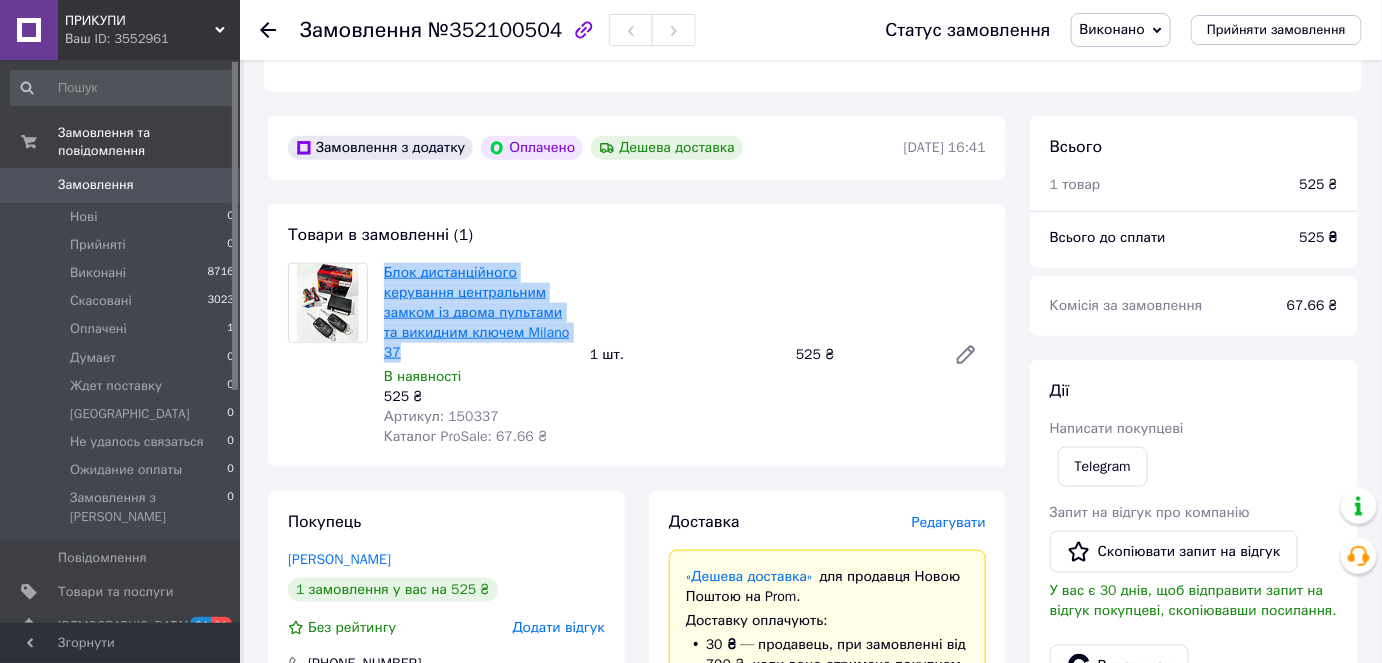 drag, startPoint x: 423, startPoint y: 254, endPoint x: 566, endPoint y: 319, distance: 157.0796 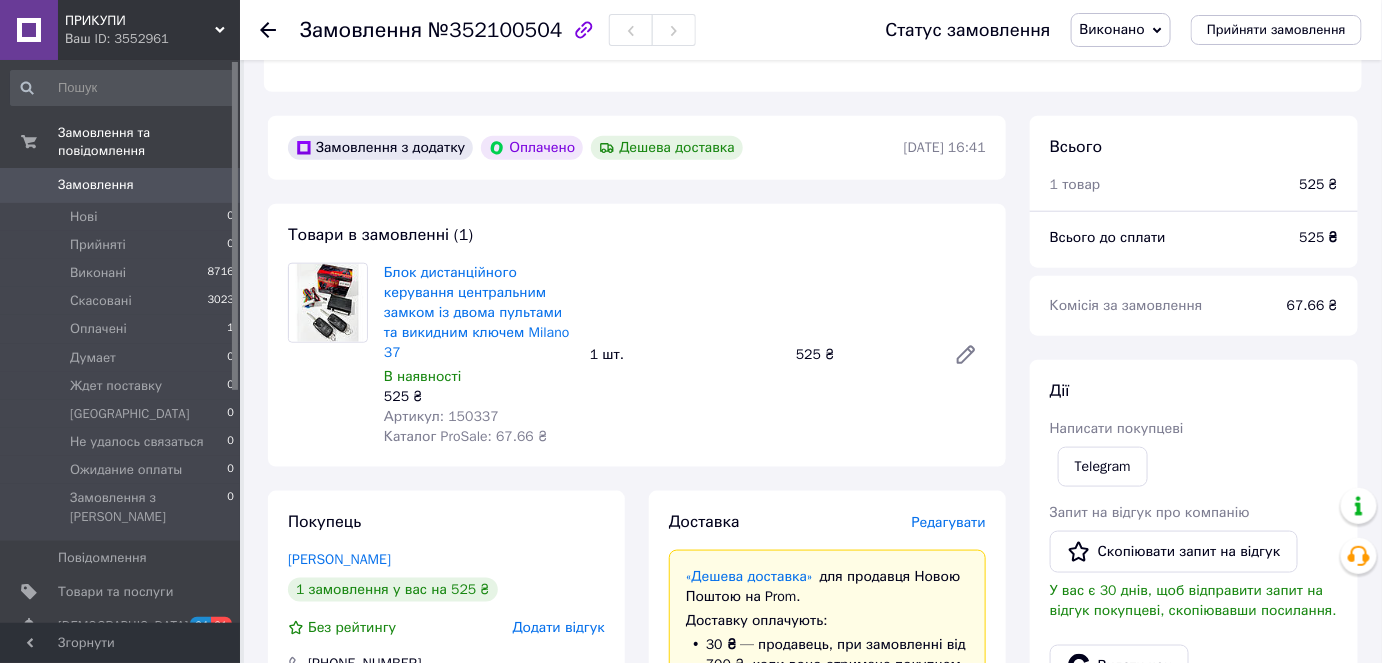 click on "+380685162849" at bounding box center (446, 664) 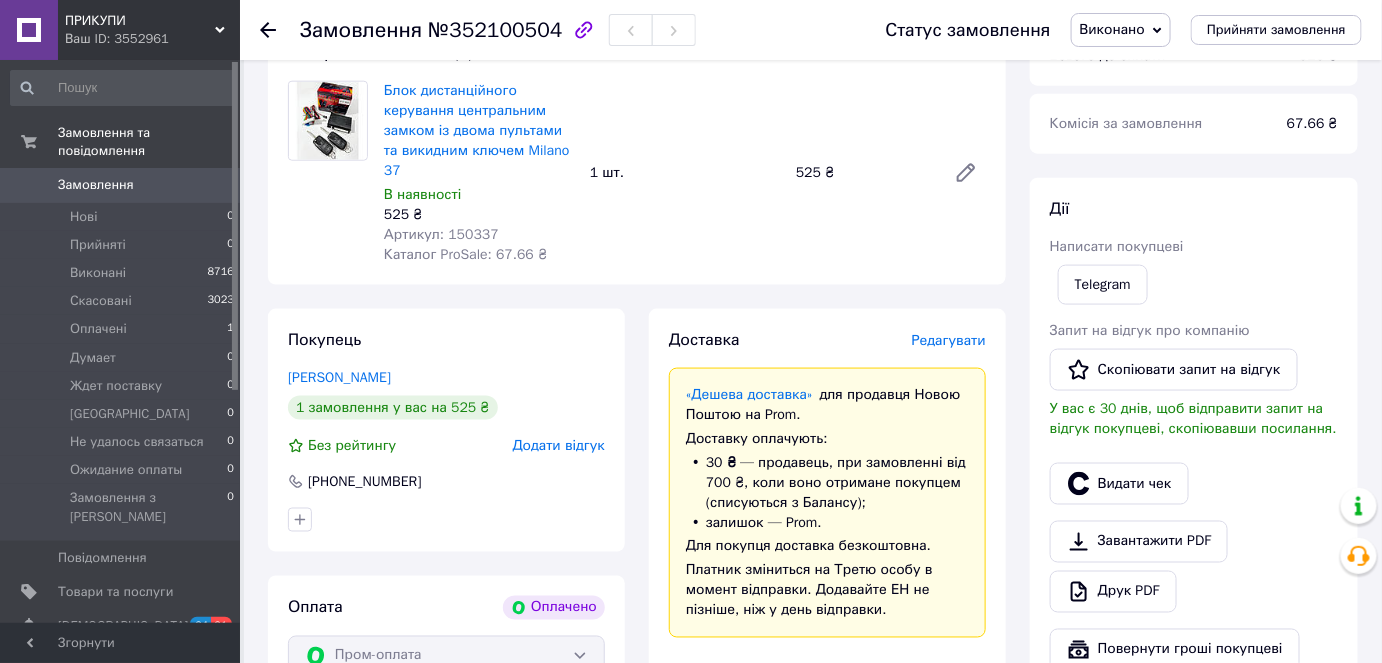 scroll, scrollTop: 1090, scrollLeft: 0, axis: vertical 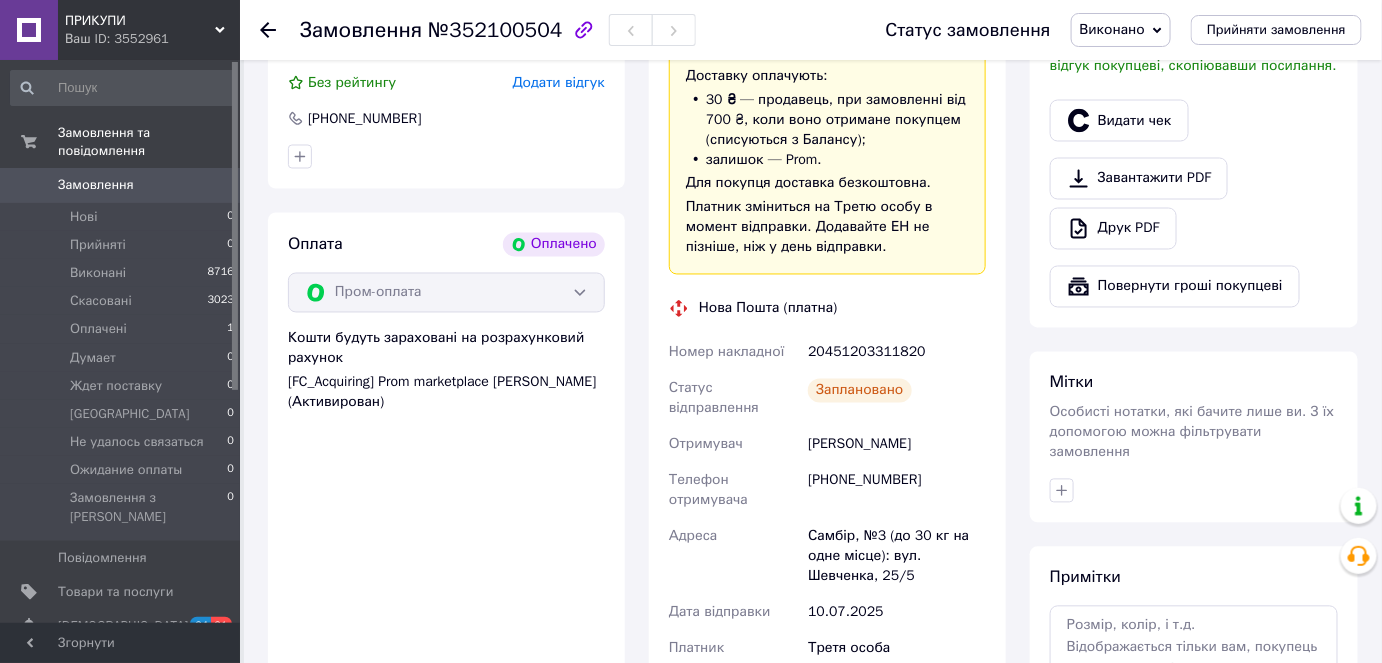 drag, startPoint x: 96, startPoint y: 201, endPoint x: 274, endPoint y: 246, distance: 183.60011 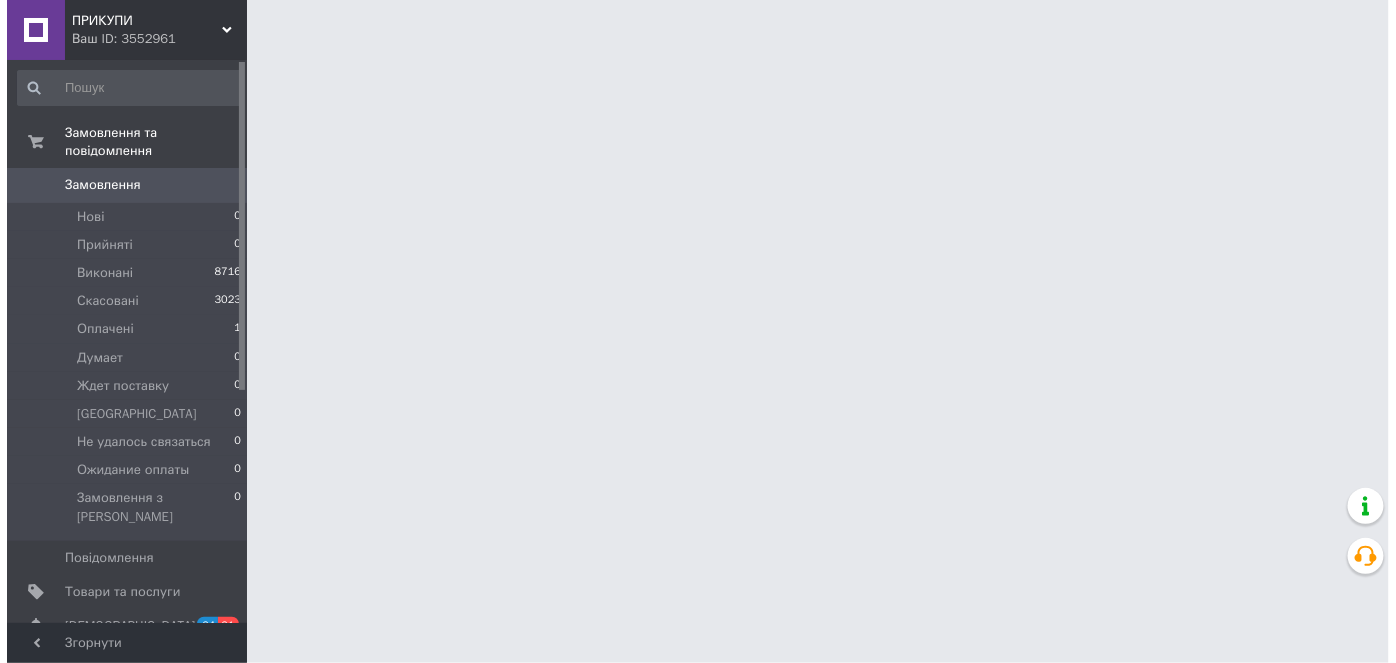 scroll, scrollTop: 0, scrollLeft: 0, axis: both 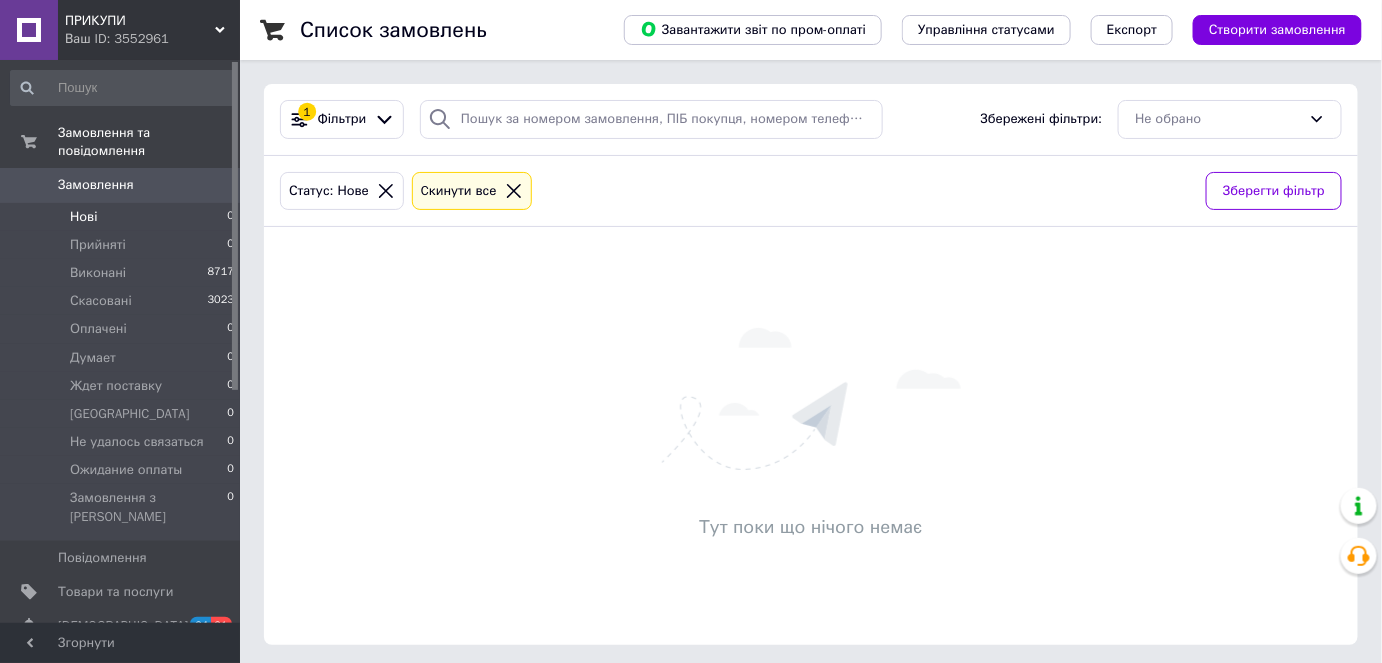 drag, startPoint x: 96, startPoint y: 200, endPoint x: 117, endPoint y: 198, distance: 21.095022 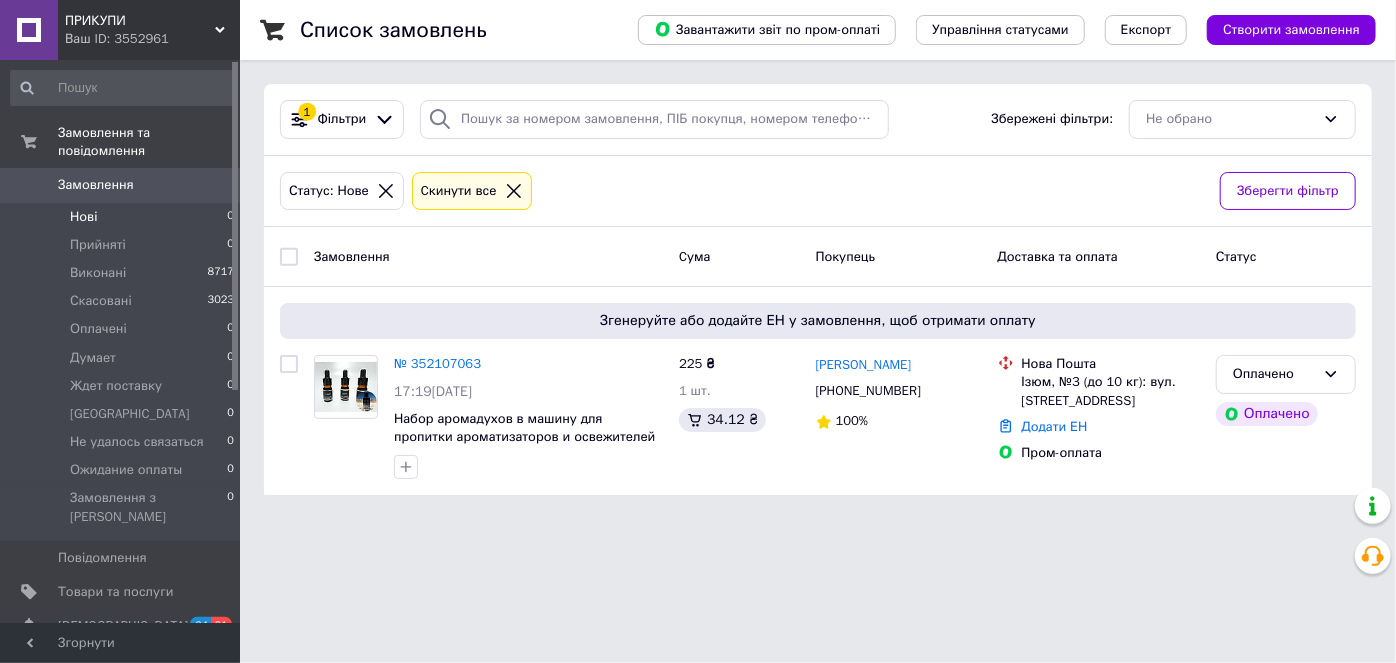 click on "ПРИКУПИ Ваш ID: 3552961 Сайт ПРИКУПИ Кабінет покупця Перевірити стан системи Сторінка на порталі Довідка Вийти Замовлення та повідомлення Замовлення 0 Нові 0 Прийняті 0 Виконані 8717 Скасовані 3023 Оплачені 0 Думает 0 Ждет поставку 0 Киев 0 Не удалось связаться 0 Ожидание оплаты 0 Замовлення з Розетки 0 Повідомлення 0 Товари та послуги Сповіщення 64 61 Показники роботи компанії Панель управління Відгуки Покупатели Каталог ProSale Аналітика Управління сайтом Гаманець компанії Маркет Налаштування Тарифи та рахунки   1 100%" at bounding box center (698, 259) 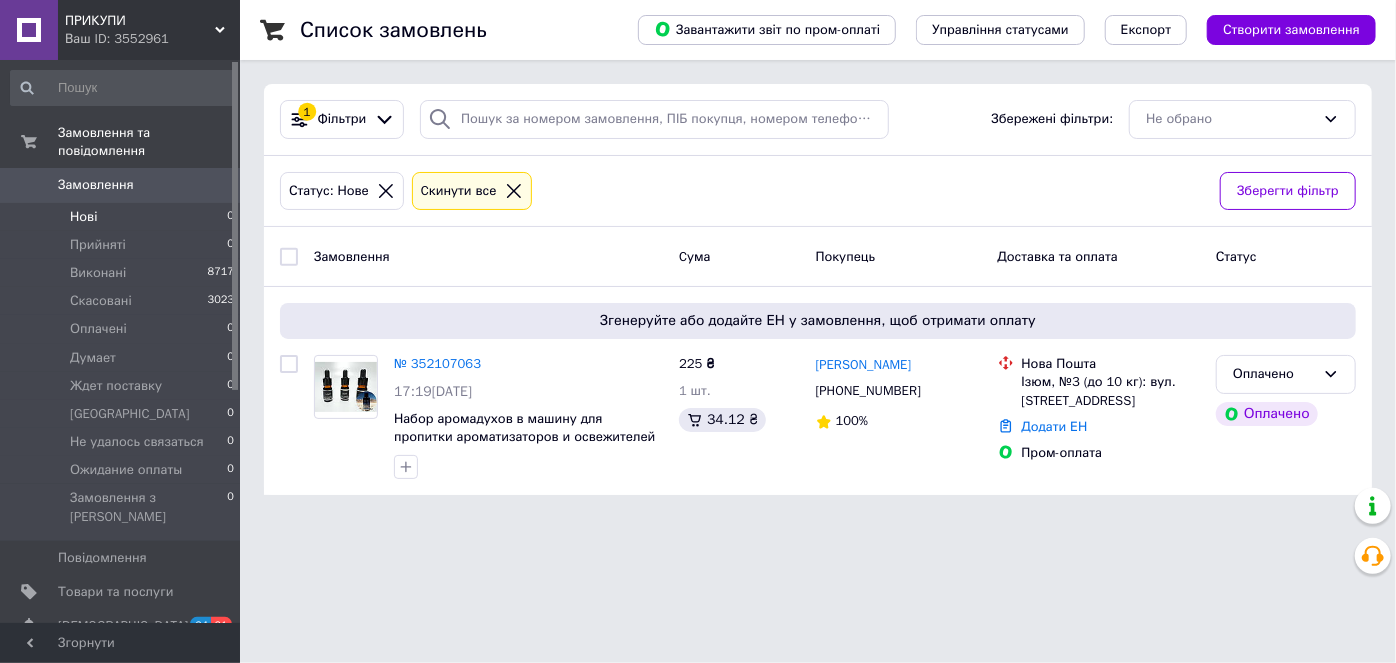 click on "ПРИКУПИ Ваш ID: 3552961 Сайт ПРИКУПИ Кабінет покупця Перевірити стан системи Сторінка на порталі Довідка Вийти Замовлення та повідомлення Замовлення 0 Нові 0 Прийняті 0 Виконані 8717 Скасовані 3023 Оплачені 0 Думает 0 Ждет поставку 0 Киев 0 Не удалось связаться 0 Ожидание оплаты 0 Замовлення з Розетки 0 Повідомлення 0 Товари та послуги Сповіщення 64 61 Показники роботи компанії Панель управління Відгуки Покупатели Каталог ProSale Аналітика Управління сайтом Гаманець компанії Маркет Налаштування Тарифи та рахунки   1 100%" at bounding box center [698, 259] 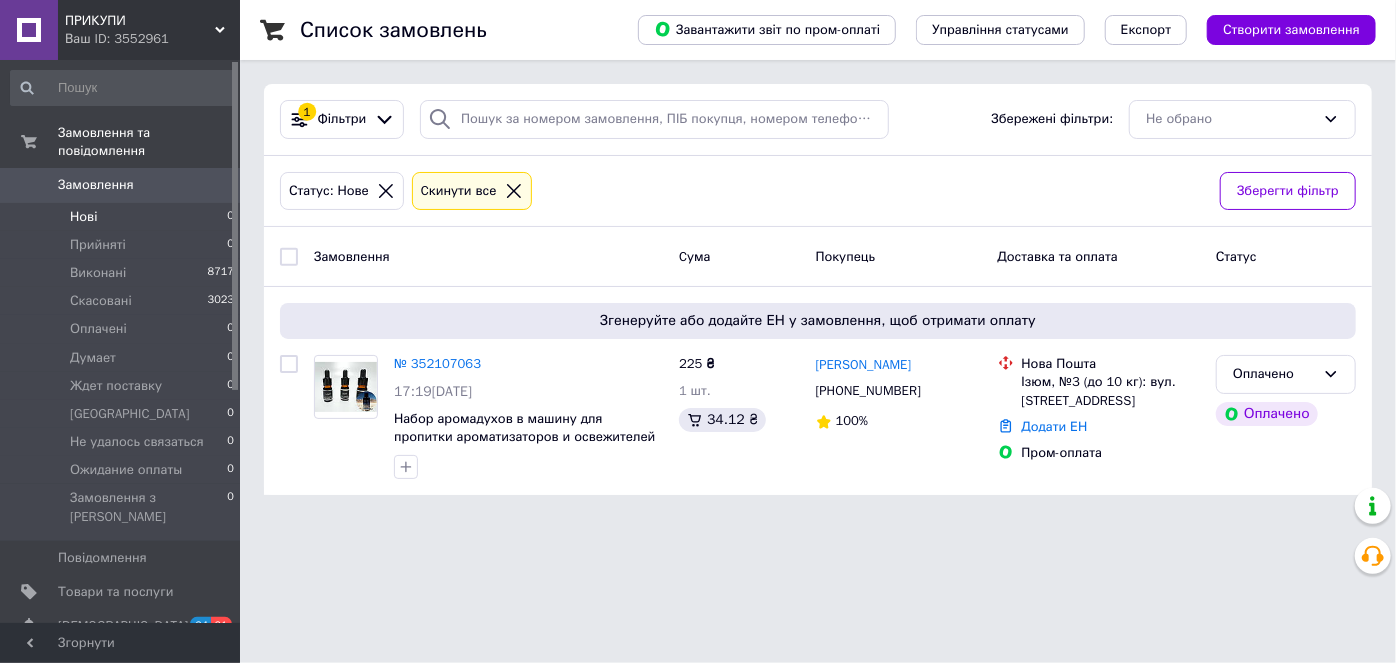 click on "Нові" at bounding box center [83, 217] 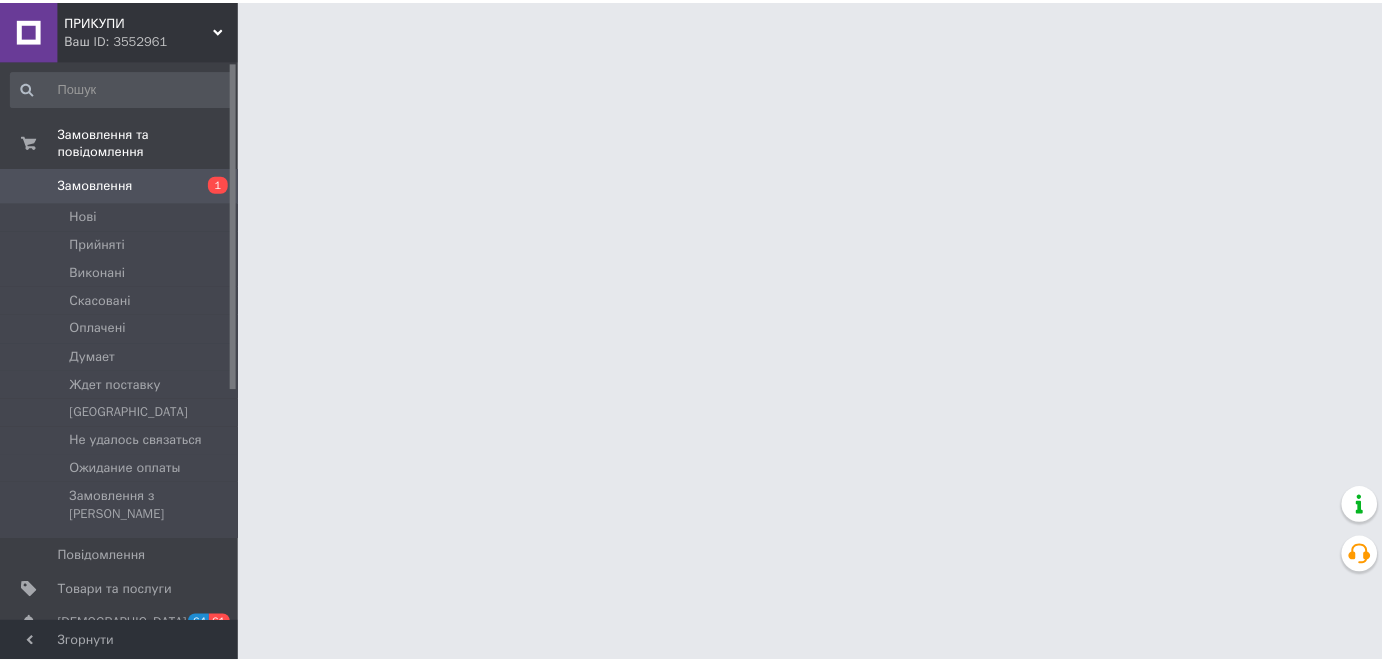 scroll, scrollTop: 0, scrollLeft: 0, axis: both 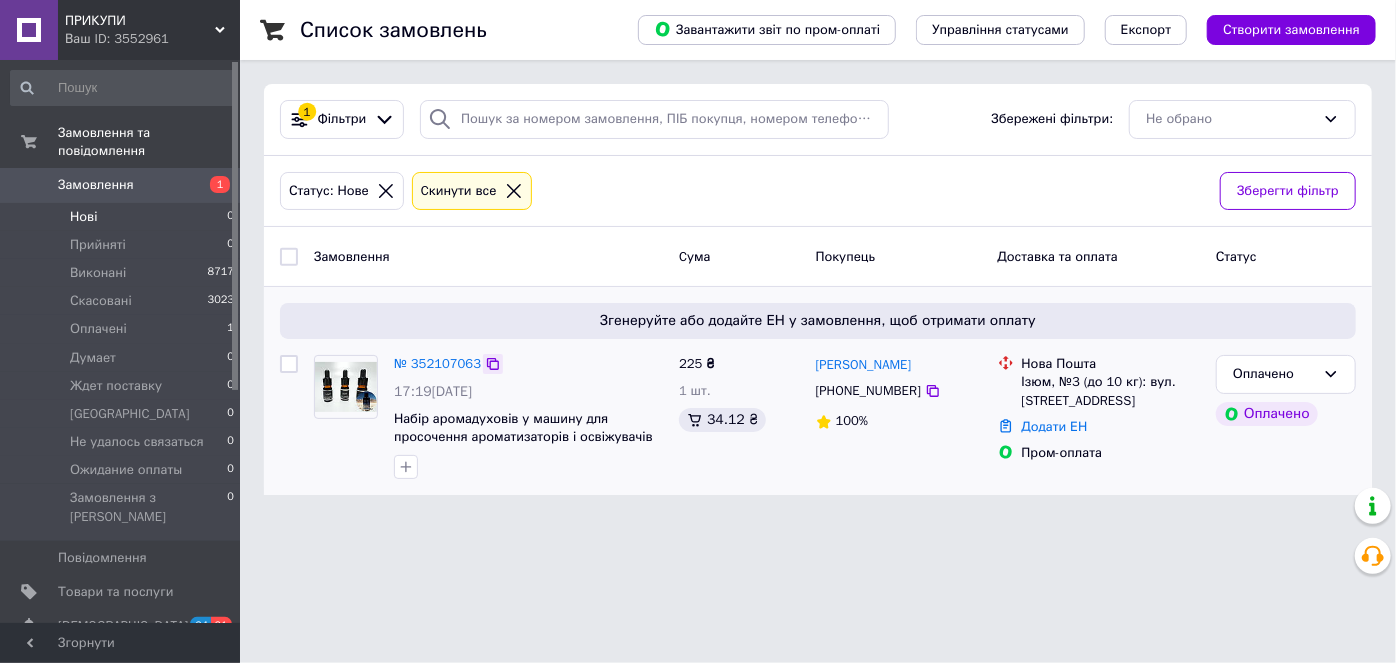 click 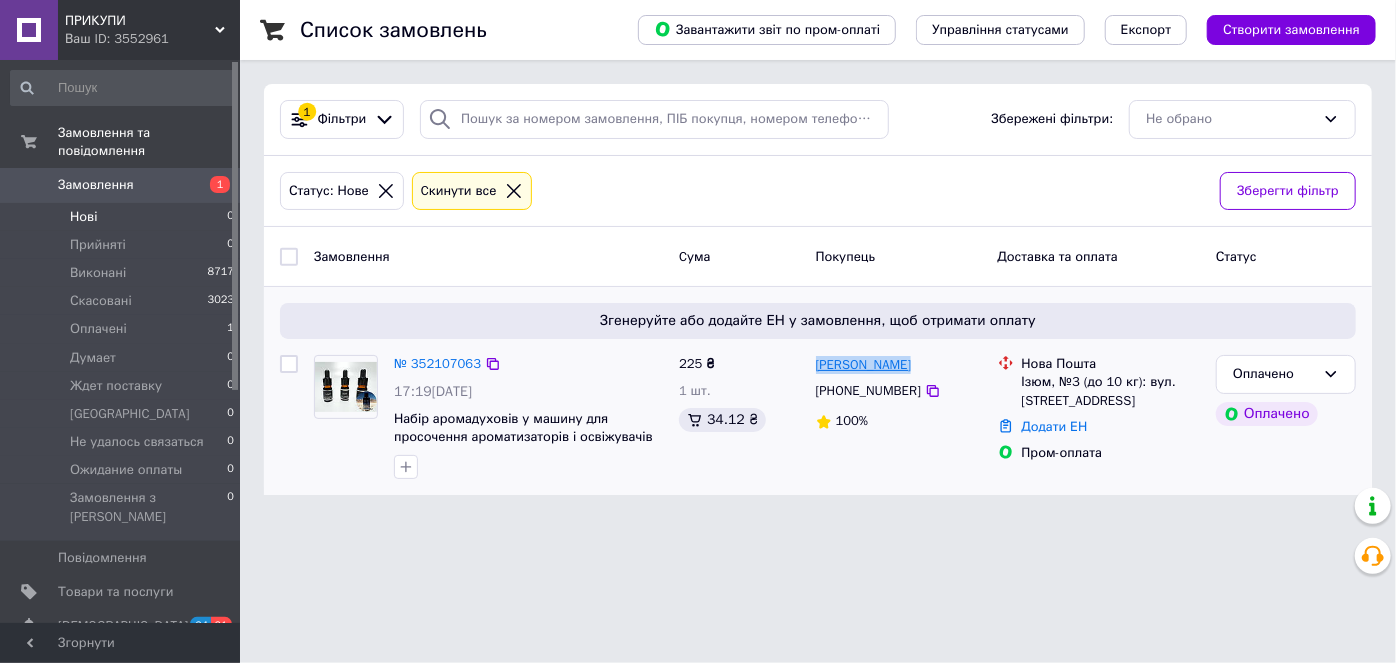 drag, startPoint x: 810, startPoint y: 360, endPoint x: 906, endPoint y: 362, distance: 96.02083 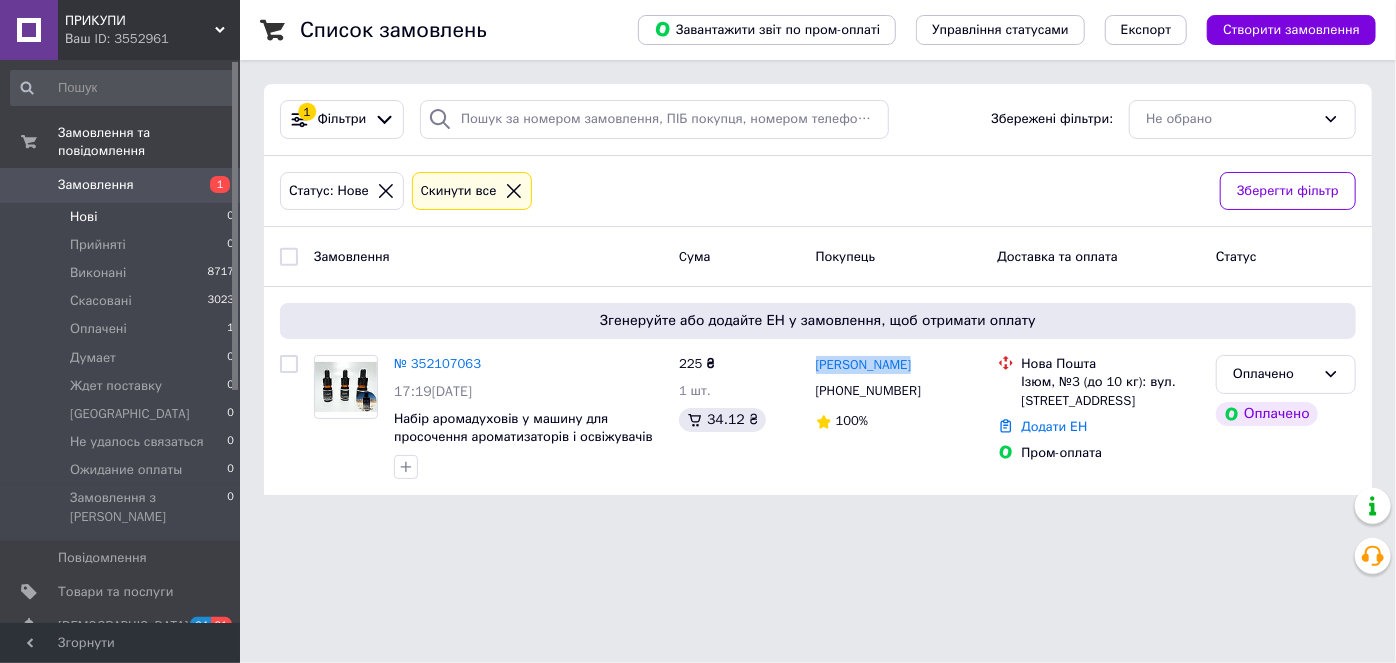 copy on "Вера Дубинина" 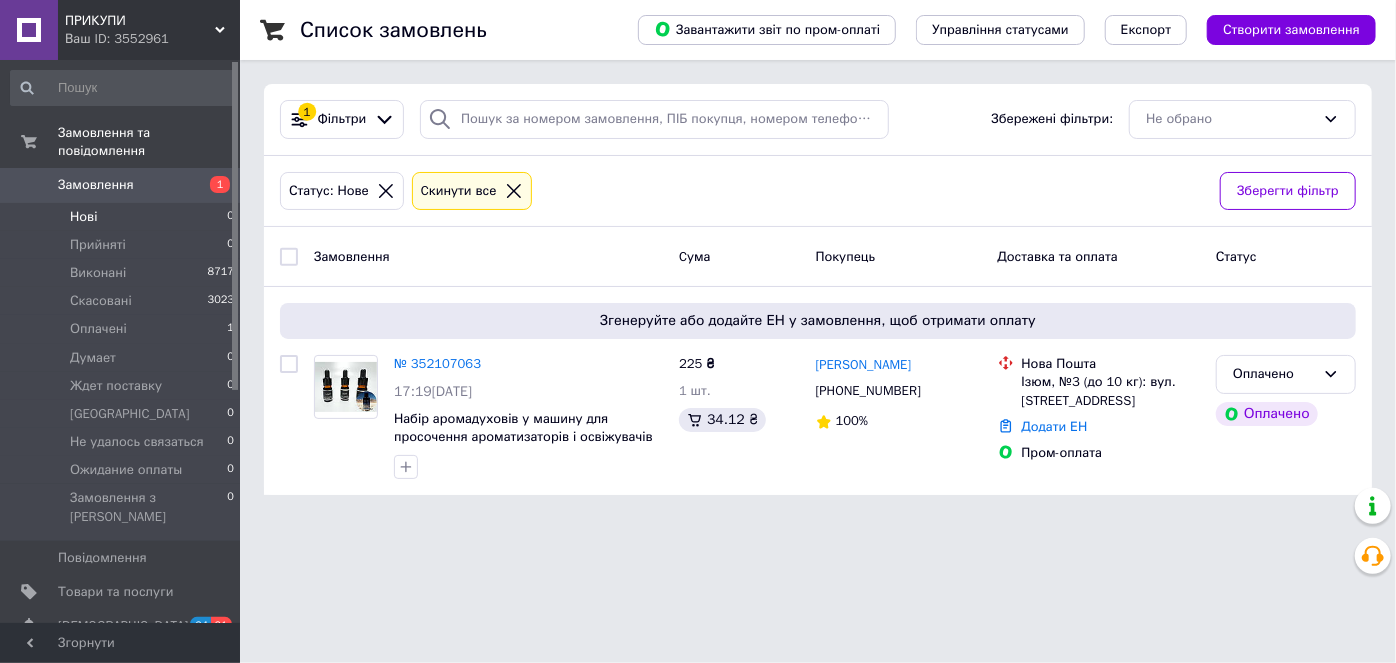drag, startPoint x: 770, startPoint y: 546, endPoint x: 1123, endPoint y: 482, distance: 358.7548 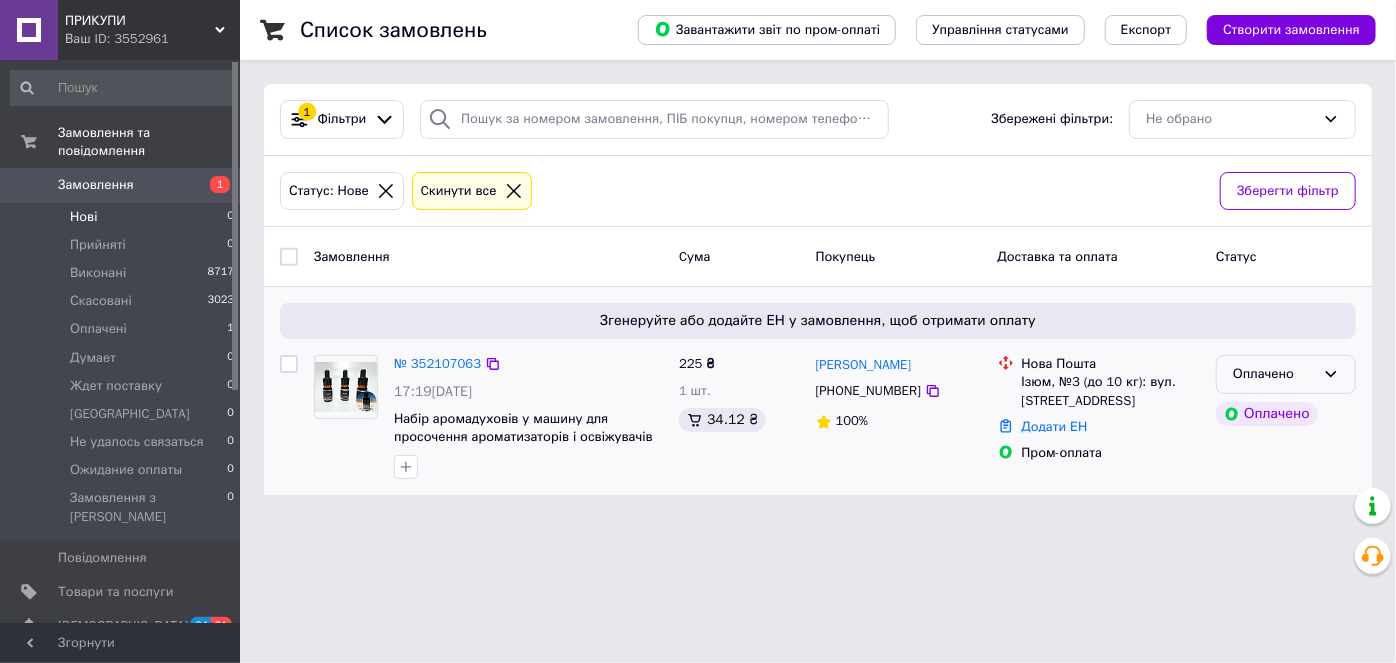 click 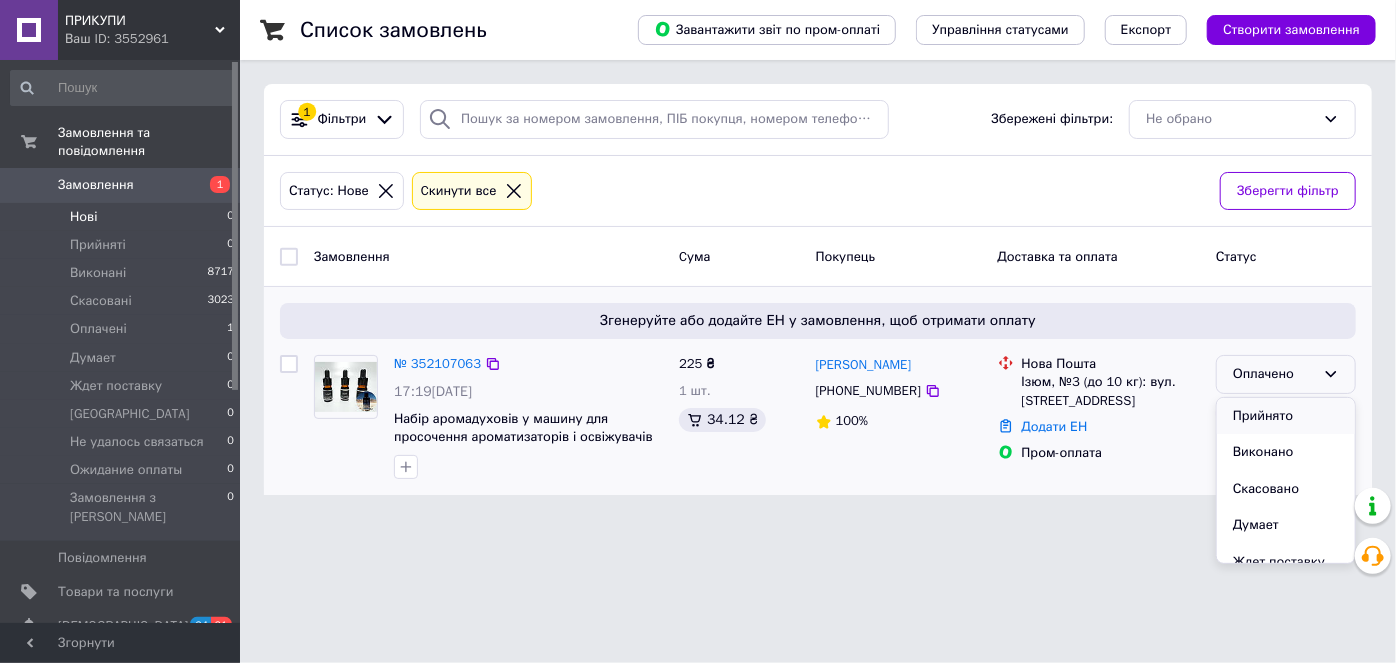 drag, startPoint x: 1269, startPoint y: 420, endPoint x: 1024, endPoint y: 525, distance: 266.55206 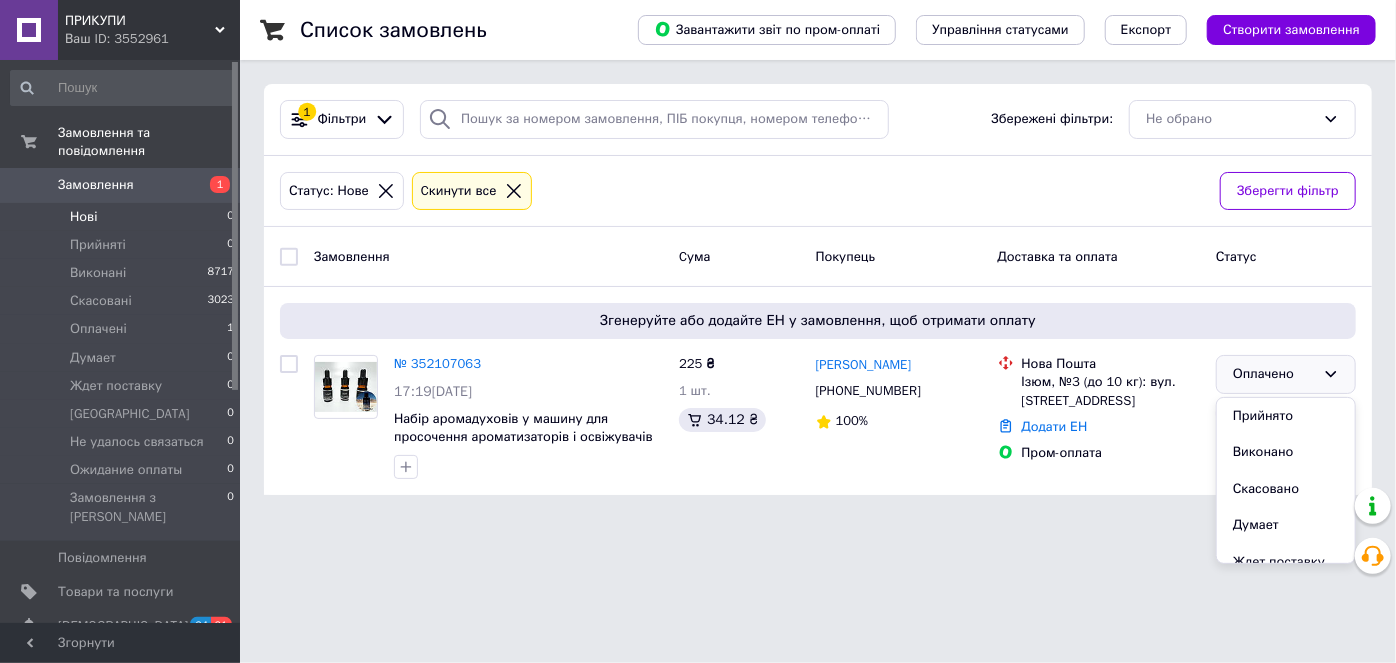 click on "Прийнято" at bounding box center [1286, 416] 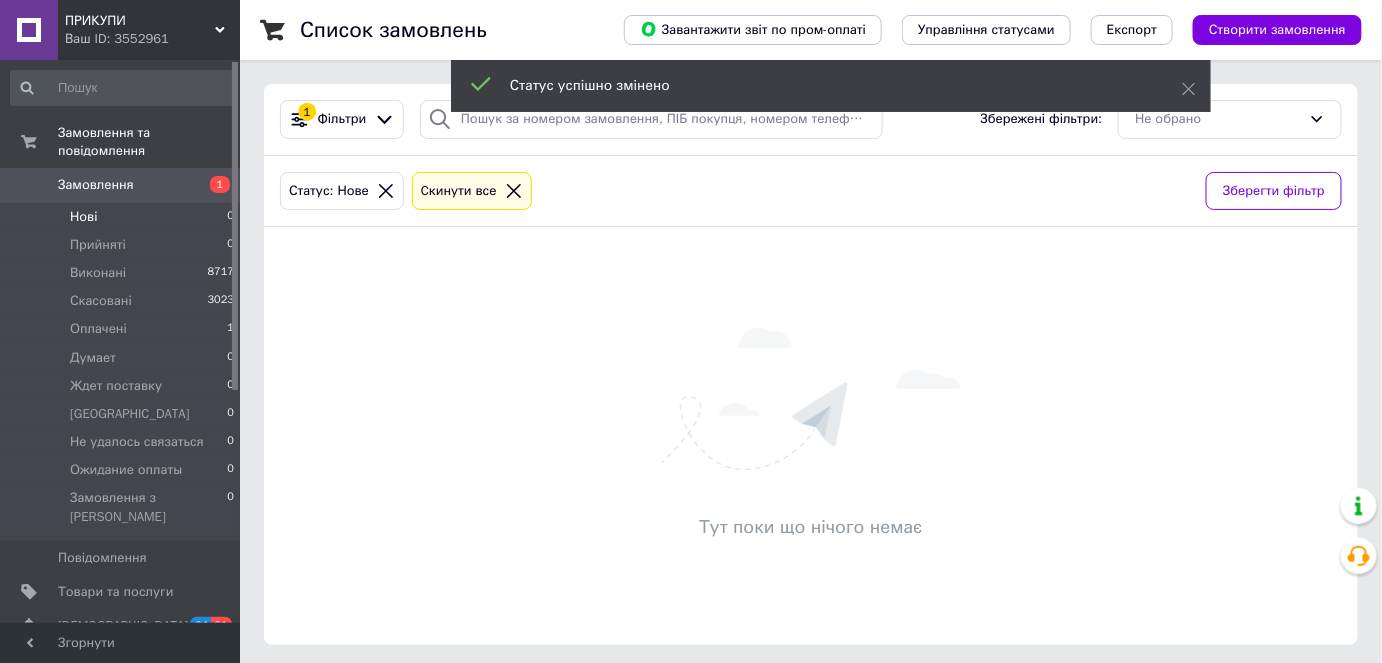 click on "Нові 0" at bounding box center [123, 217] 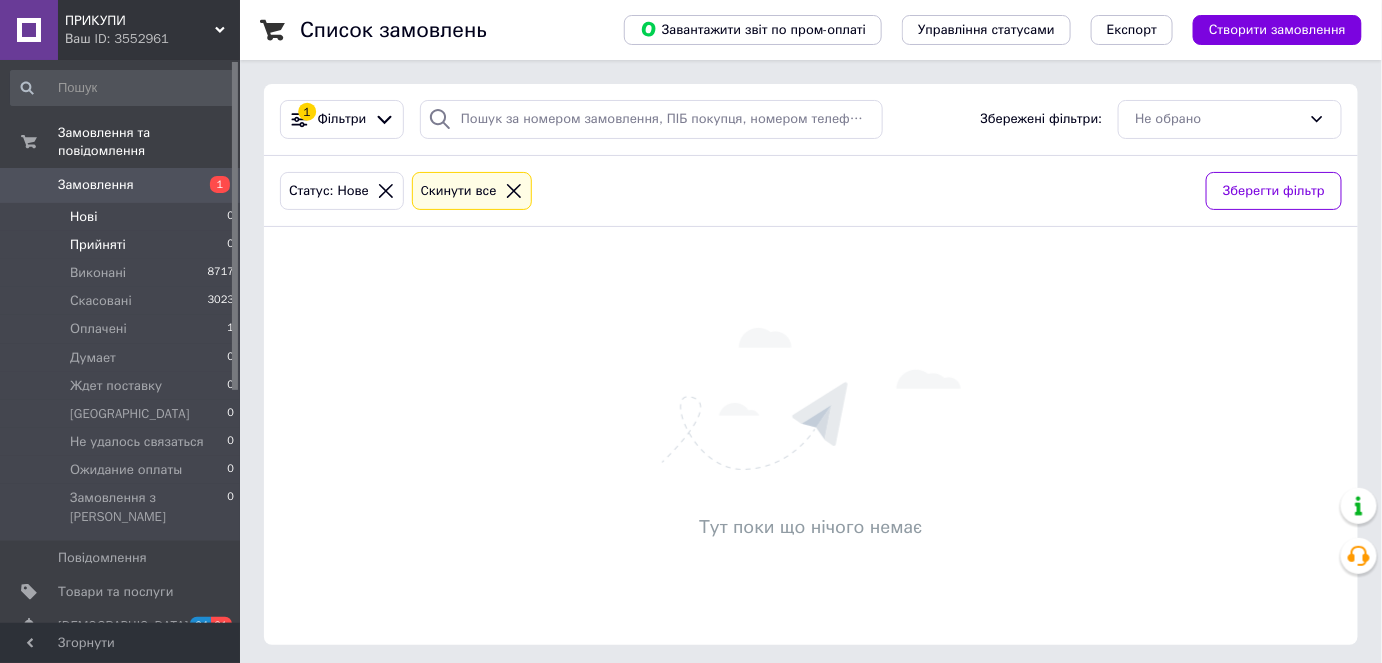 click on "Прийняті" at bounding box center [98, 245] 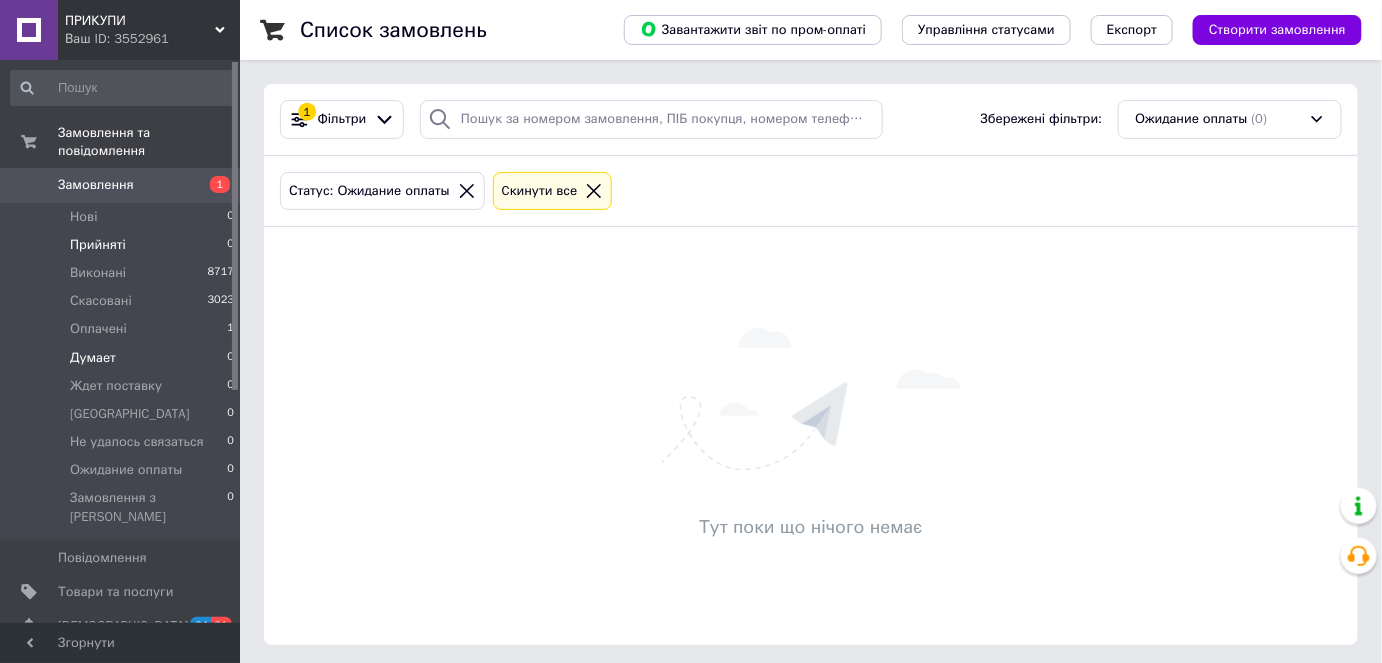 drag, startPoint x: 109, startPoint y: 314, endPoint x: 221, endPoint y: 342, distance: 115.44696 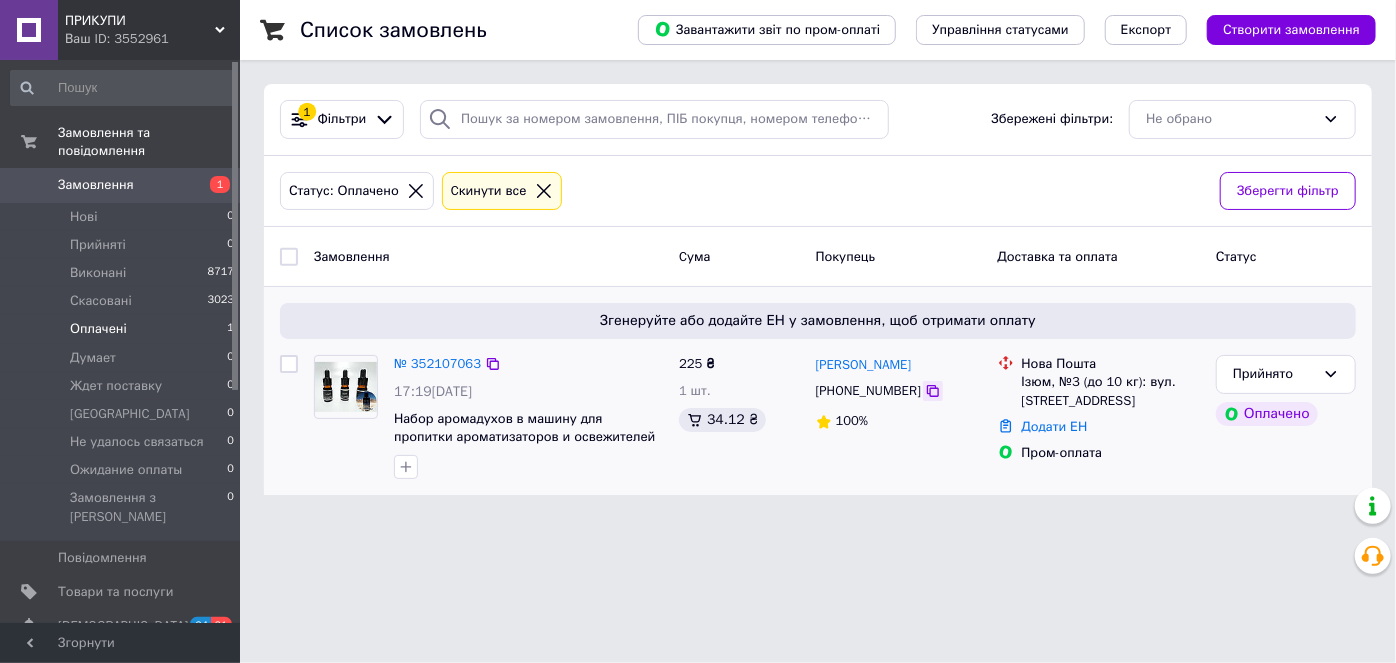 click 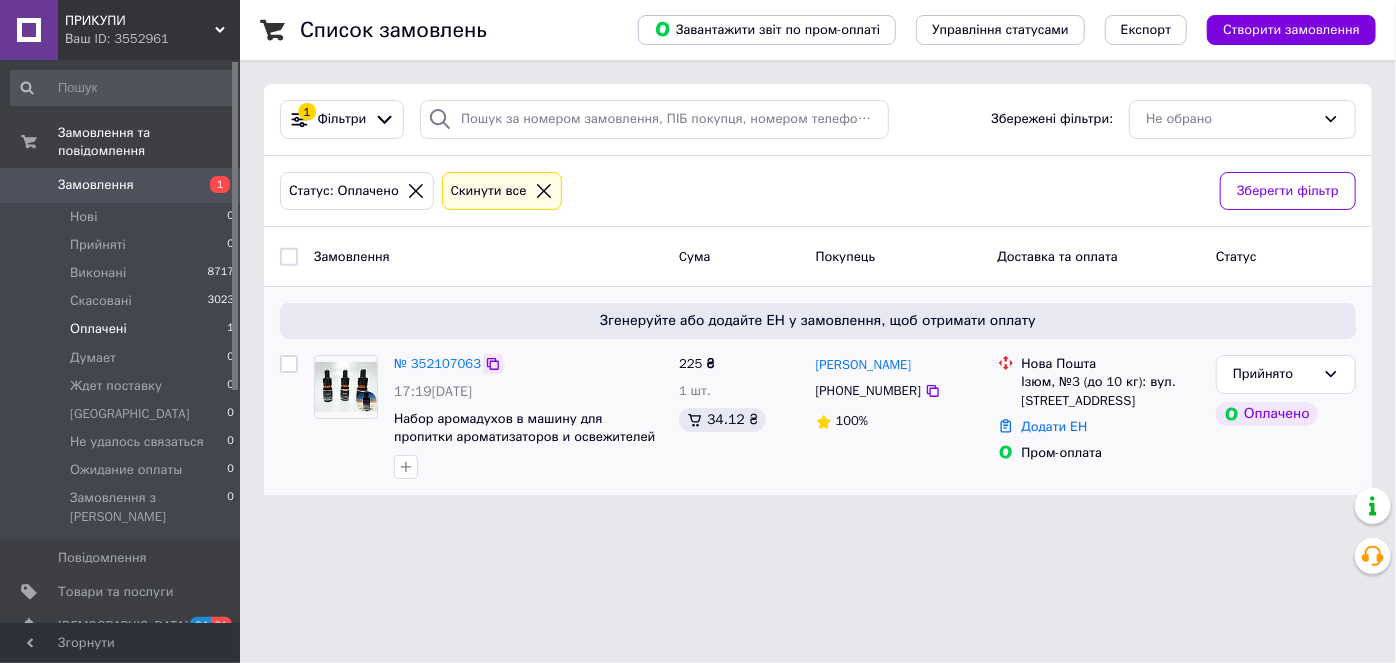click 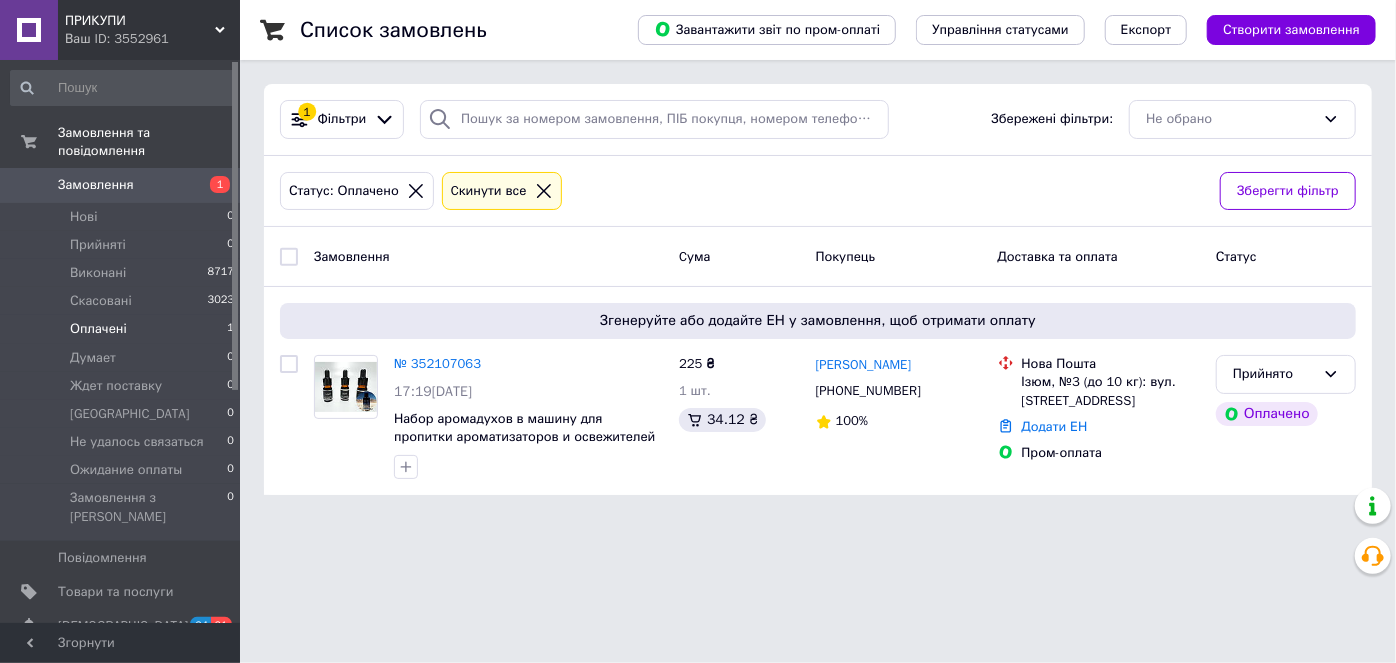 click on "Список замовлень   Завантажити звіт по пром-оплаті Управління статусами Експорт Створити замовлення 1 Фільтри Збережені фільтри: Не обрано Статус: Оплачено Cкинути все Зберегти фільтр Замовлення Cума Покупець Доставка та оплата Статус Згенеруйте або додайте ЕН у замовлення, щоб отримати оплату № 352107063 17:19, 10.07.2025 Набор аромадухов в машину для пропитки ароматизаторов и освежителей воздуха, 3 флакона, Мужской парфюм 225 ₴ 1 шт. 34.12 ₴ Вера Дубинина +380504074685 100% Нова Пошта Ізюм, №3 (до 10 кг): вул. Гоголя, 12 Додати ЕН Пром-оплата Прийнято Оплачено" at bounding box center [818, 259] 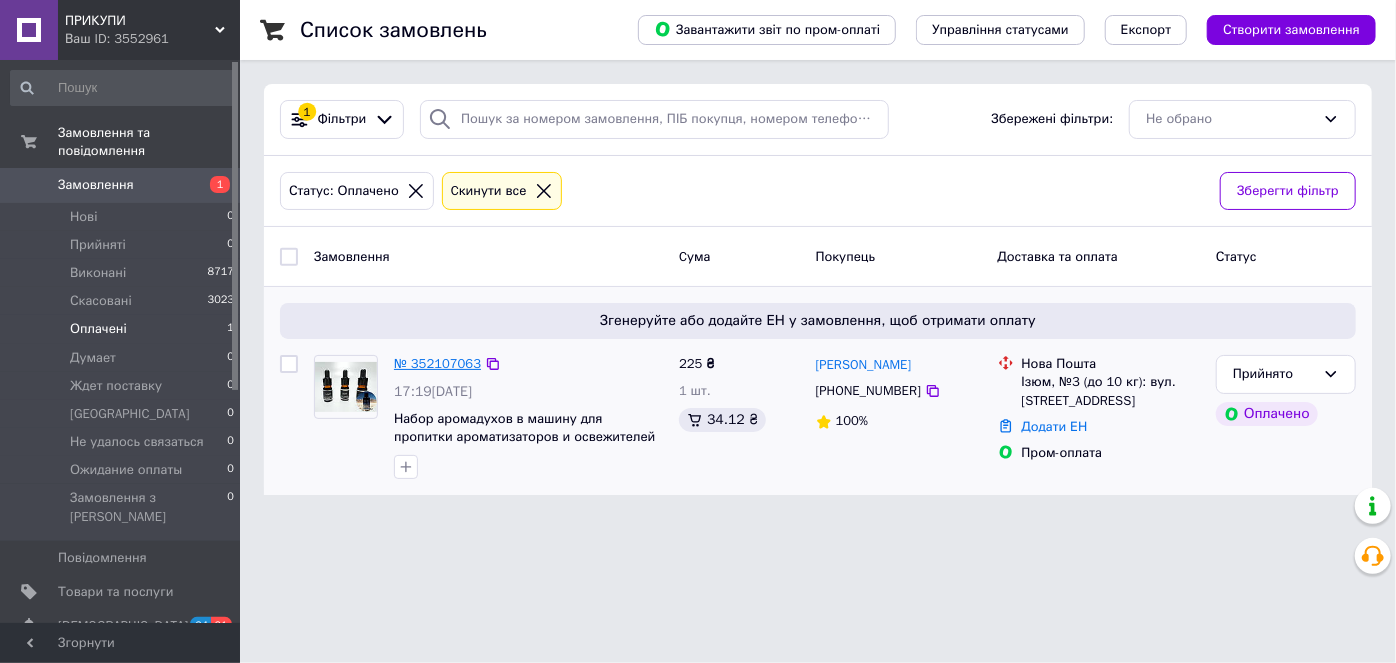 click on "№ 352107063" at bounding box center [437, 363] 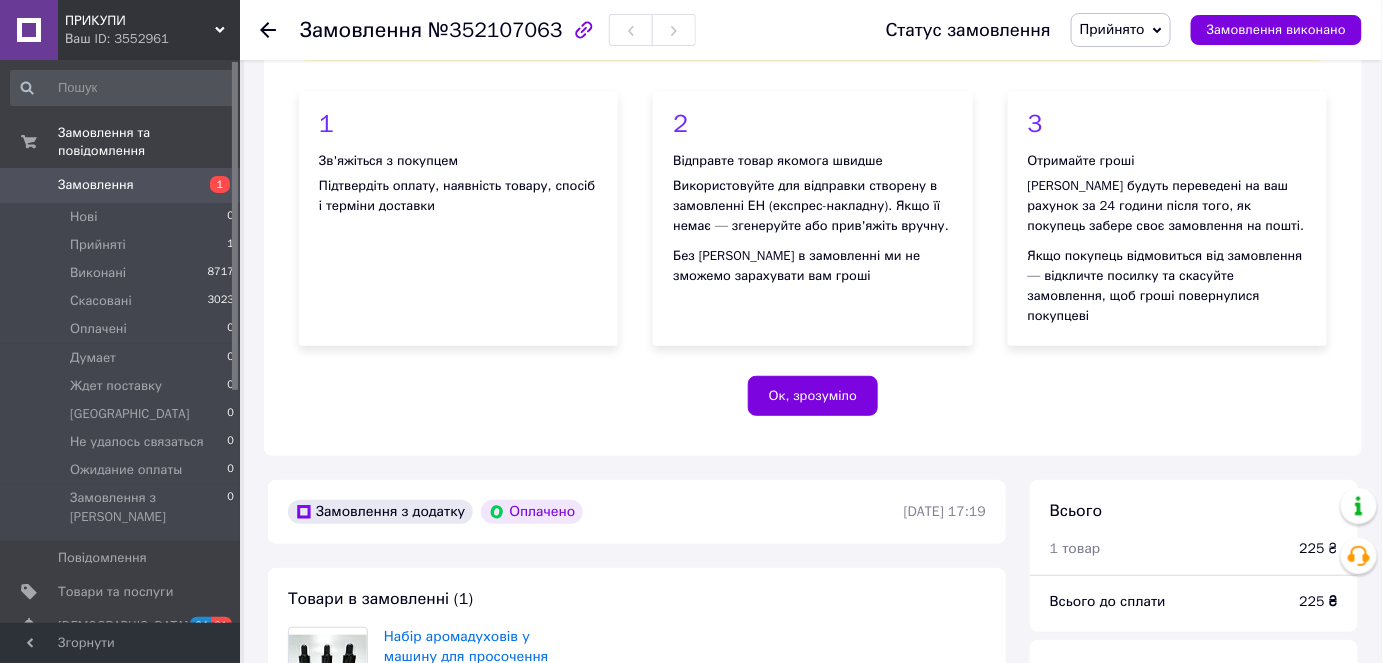 scroll, scrollTop: 727, scrollLeft: 0, axis: vertical 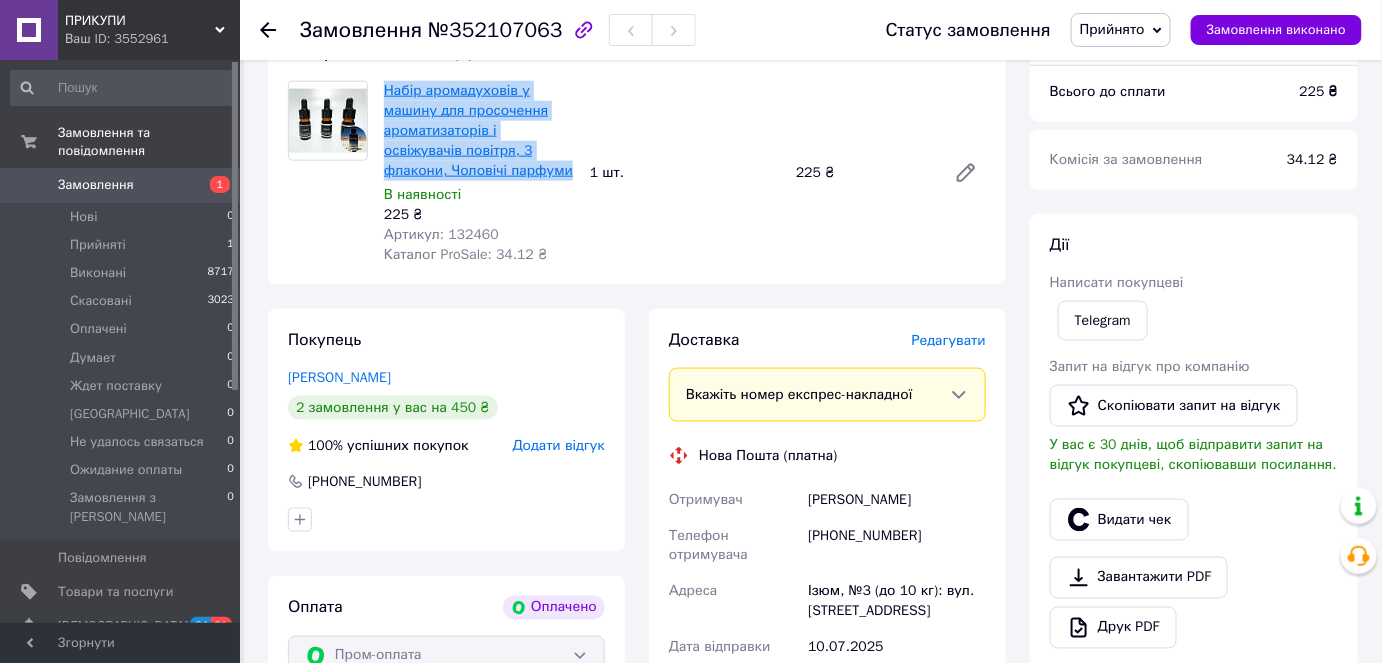 drag, startPoint x: 448, startPoint y: 147, endPoint x: 386, endPoint y: 78, distance: 92.76314 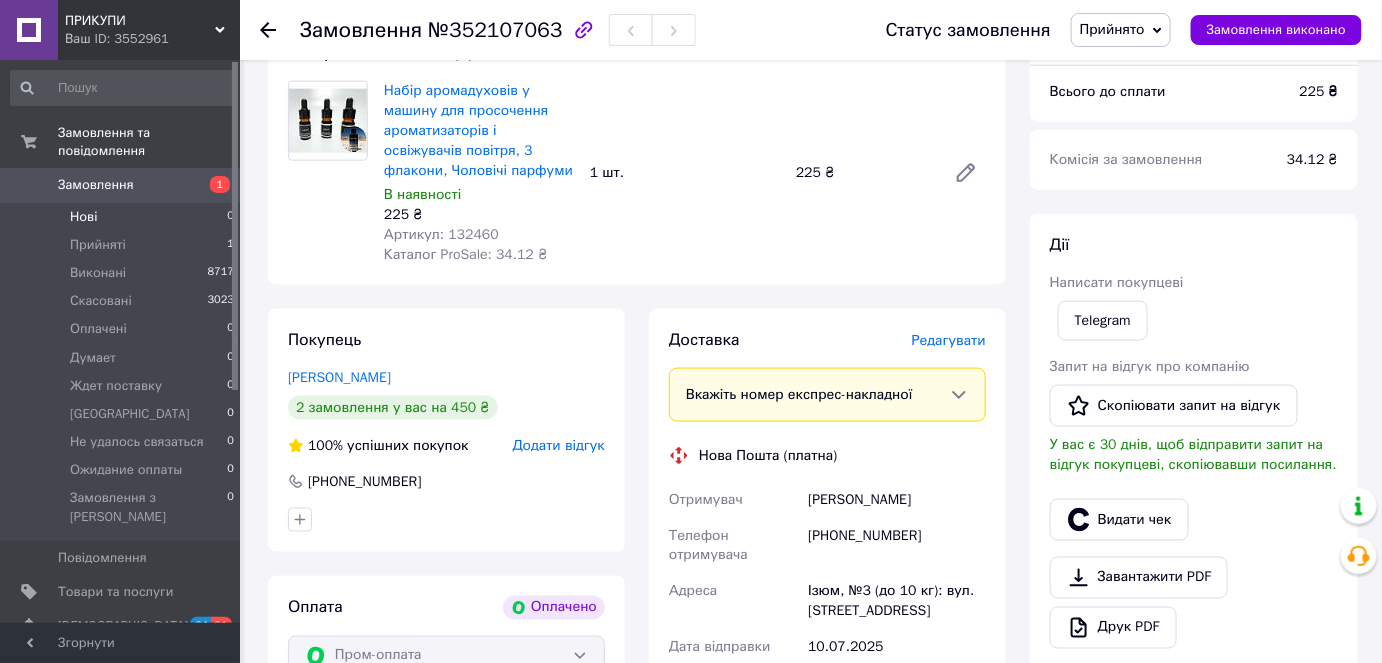 drag, startPoint x: 106, startPoint y: 208, endPoint x: 101, endPoint y: 196, distance: 13 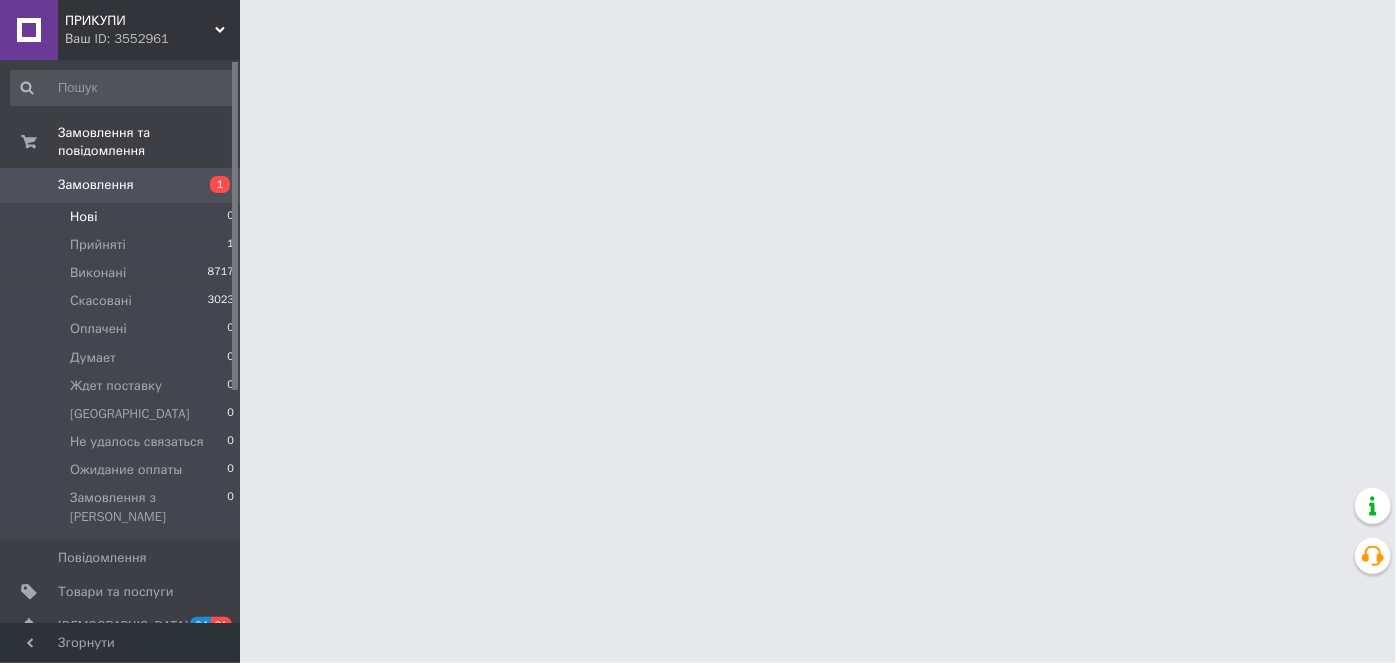 click on "Нові 0" at bounding box center (123, 217) 